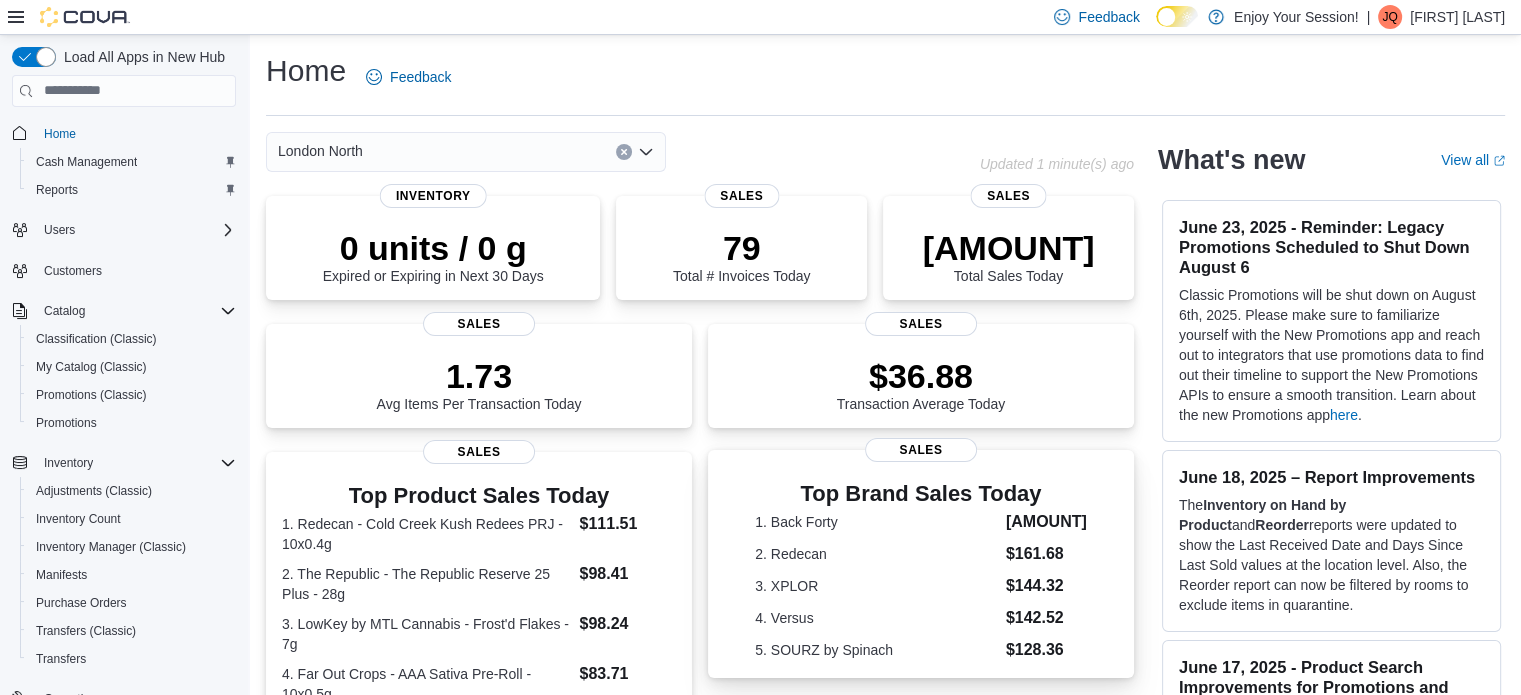 scroll, scrollTop: 0, scrollLeft: 0, axis: both 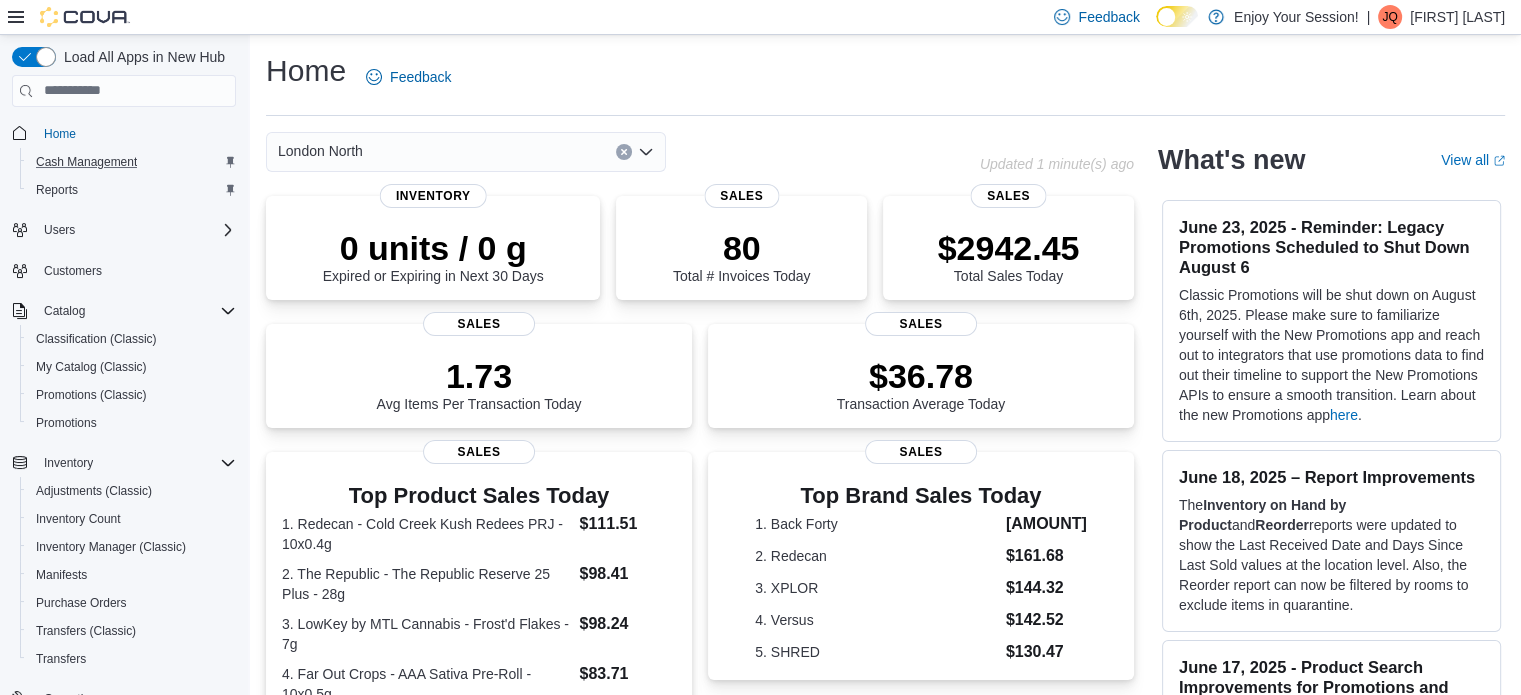 click on "Cash Management" at bounding box center (132, 162) 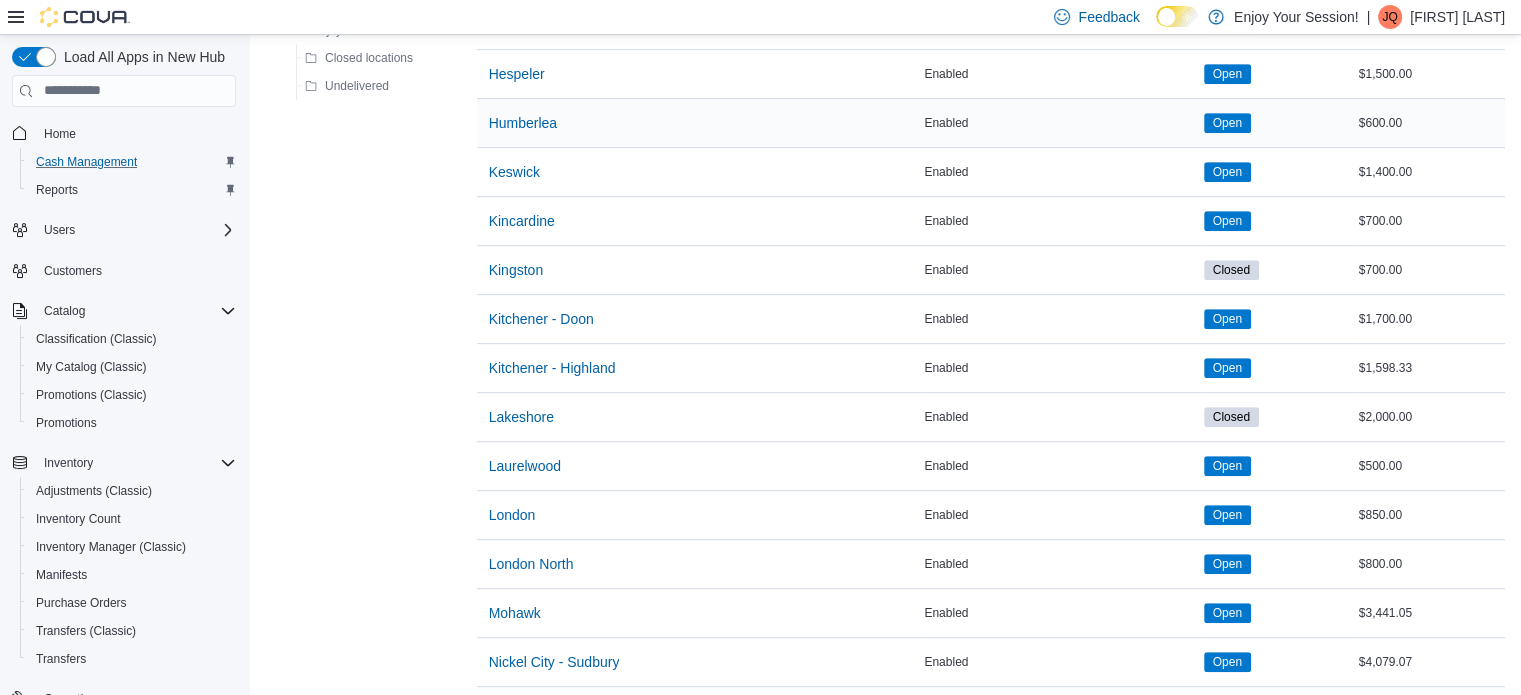 scroll, scrollTop: 1000, scrollLeft: 0, axis: vertical 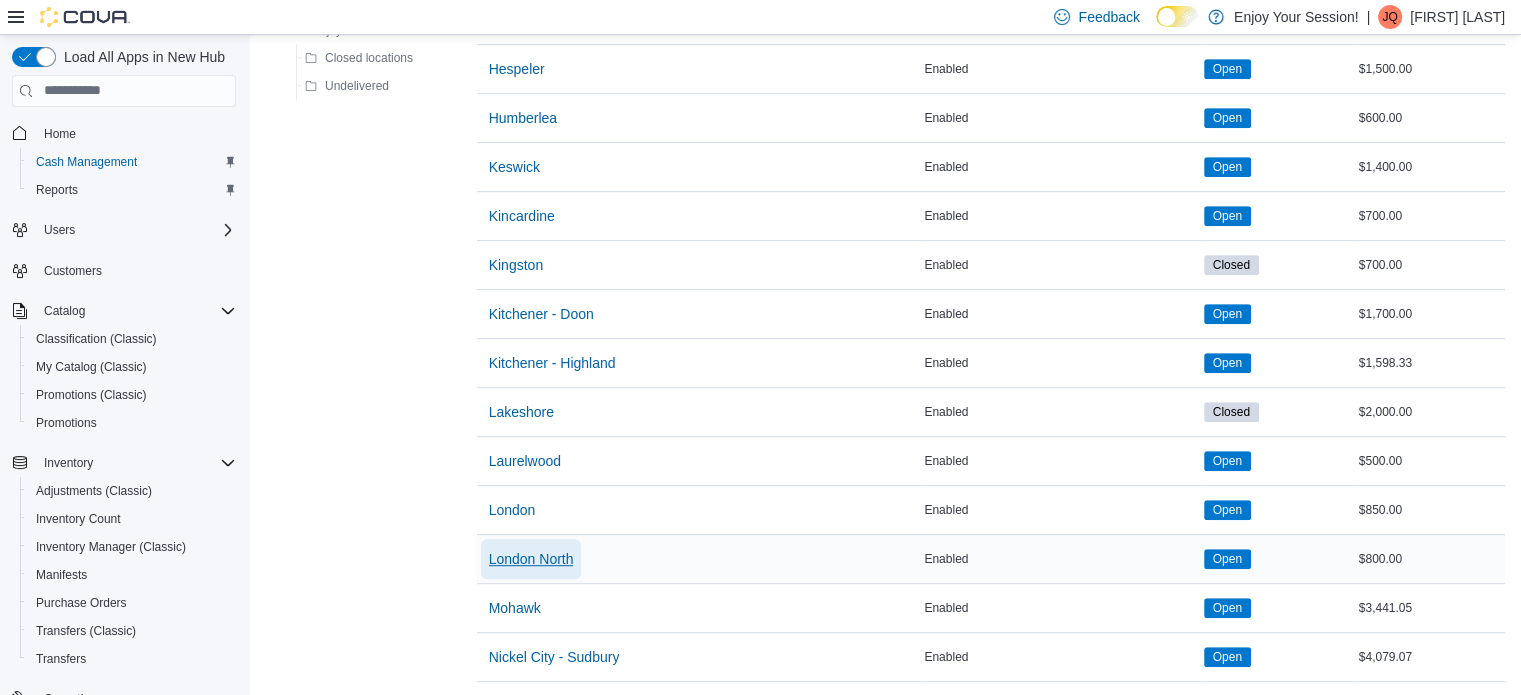 click on "London North" at bounding box center (531, 559) 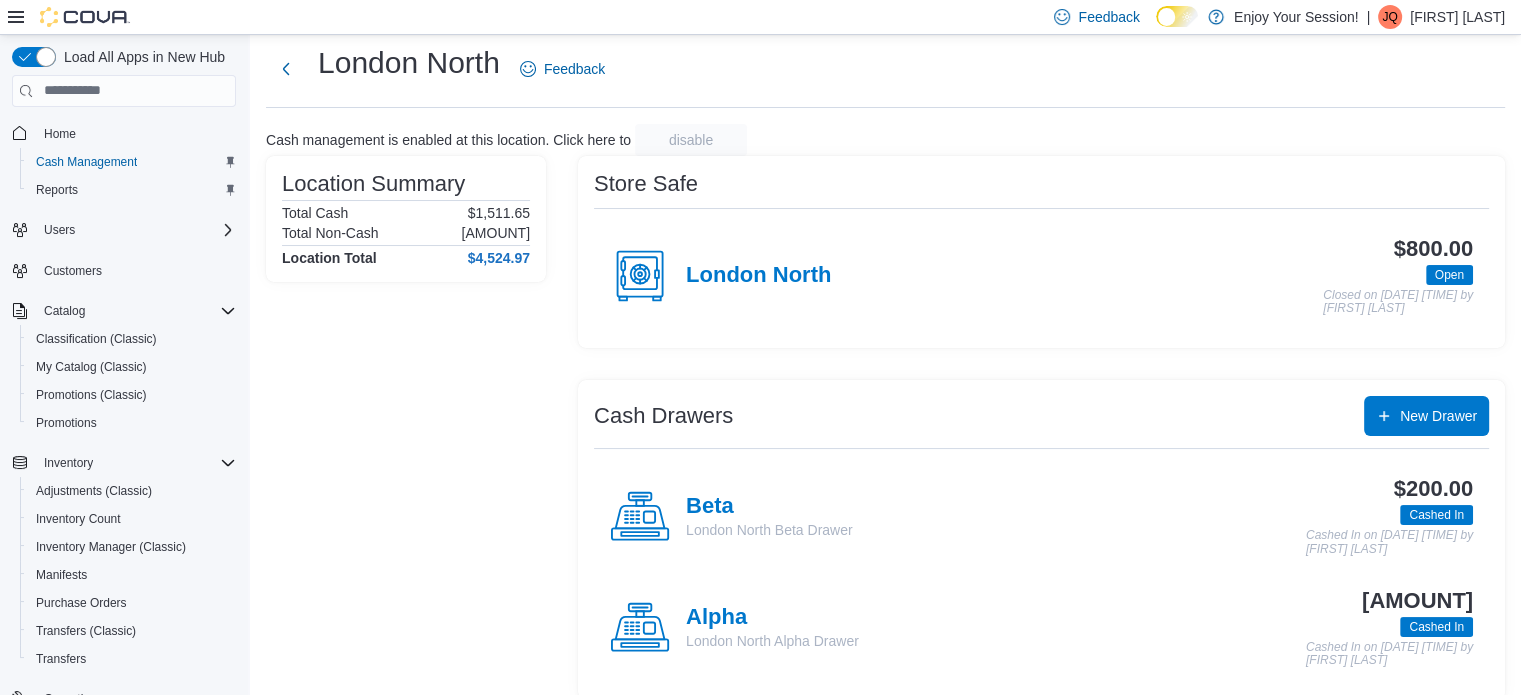 scroll, scrollTop: 64, scrollLeft: 0, axis: vertical 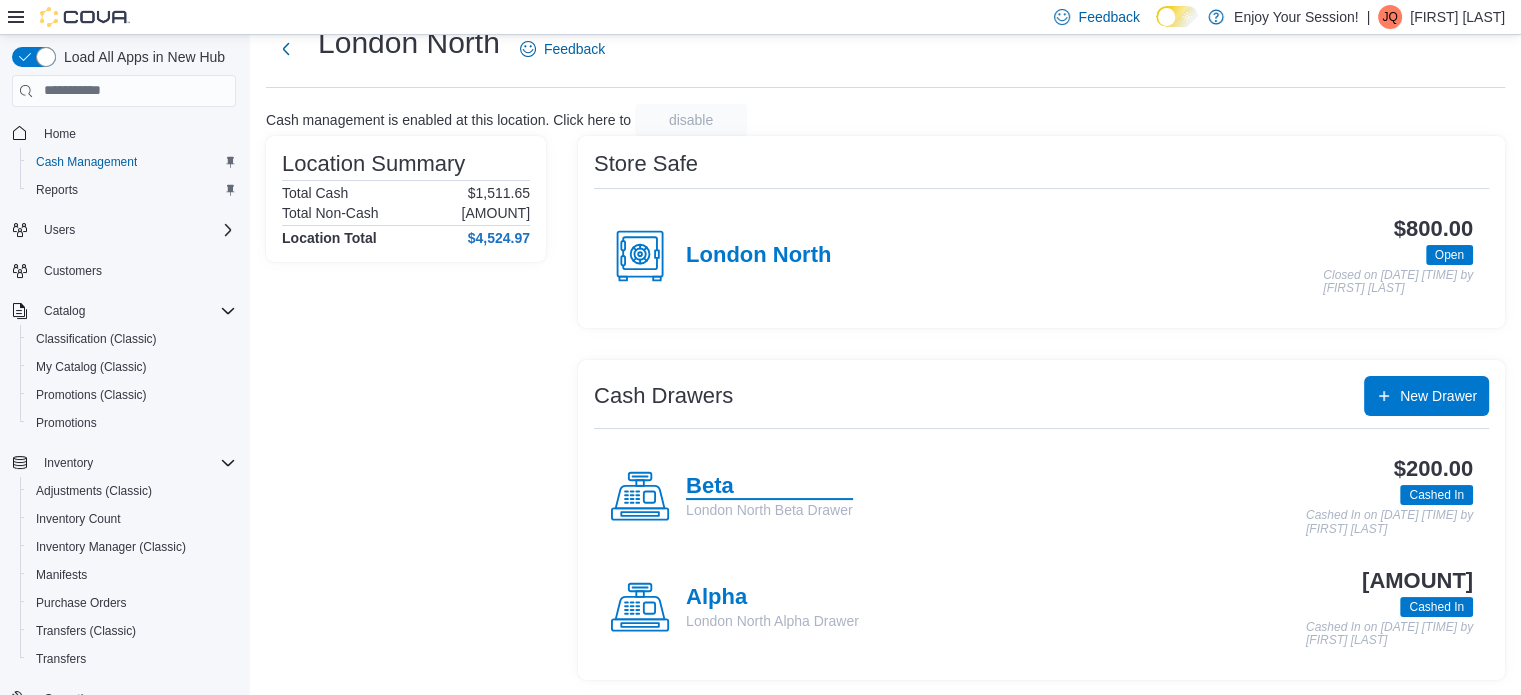 click on "Beta" at bounding box center [769, 487] 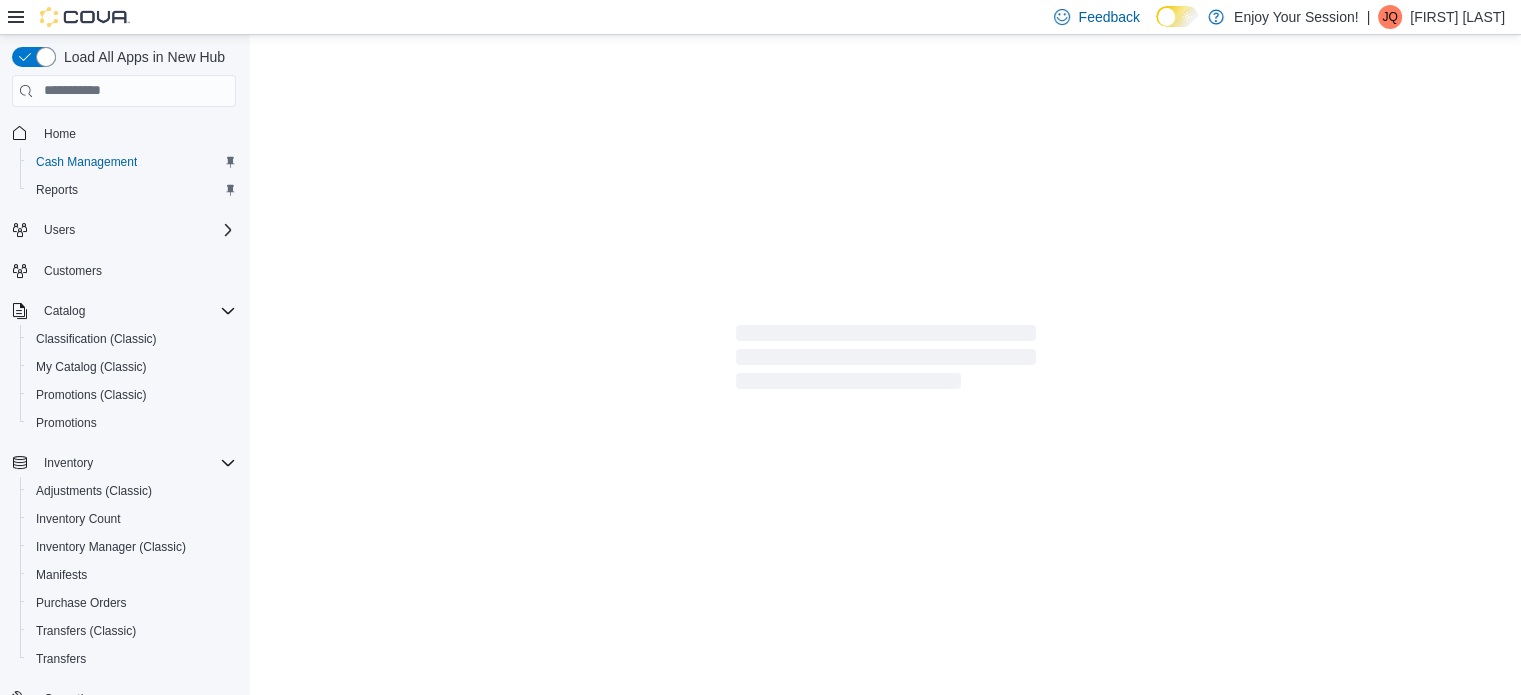 scroll, scrollTop: 0, scrollLeft: 0, axis: both 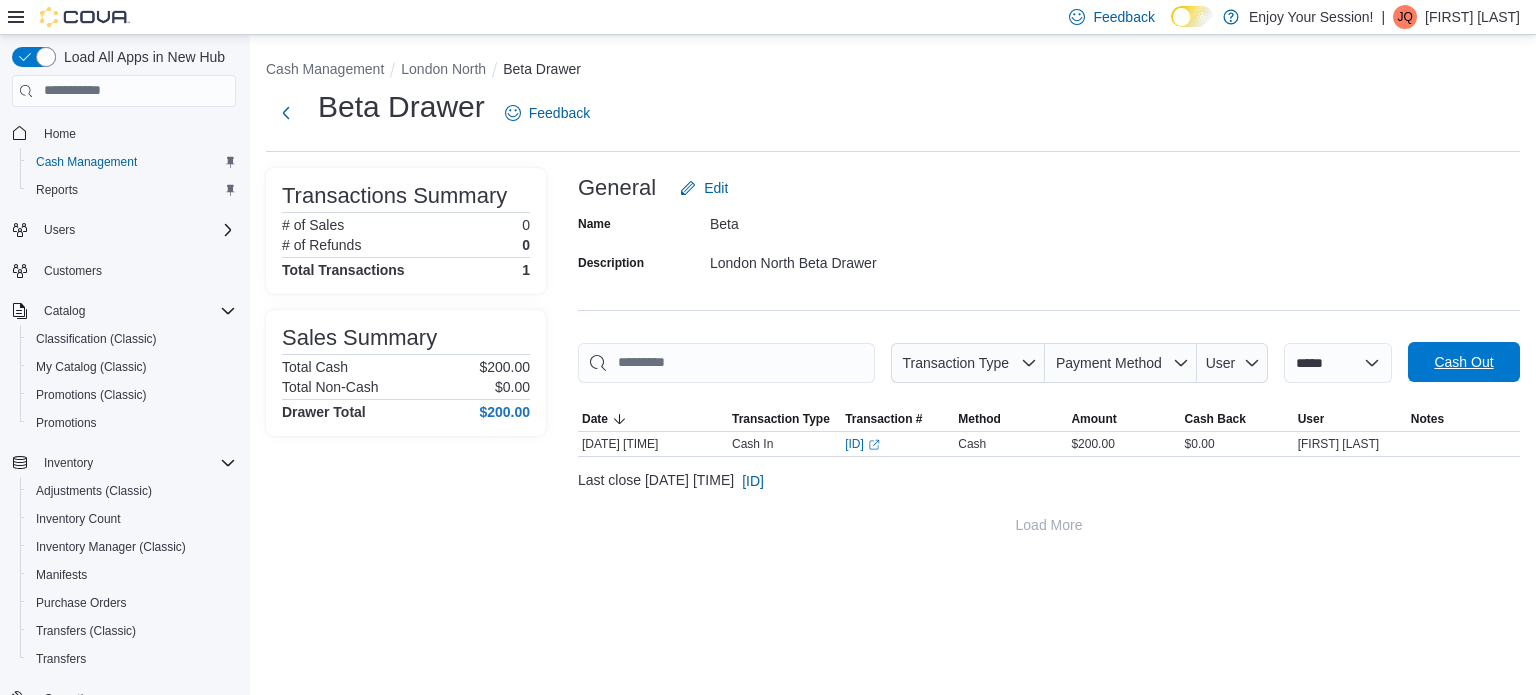 click on "Cash Out" at bounding box center [1464, 362] 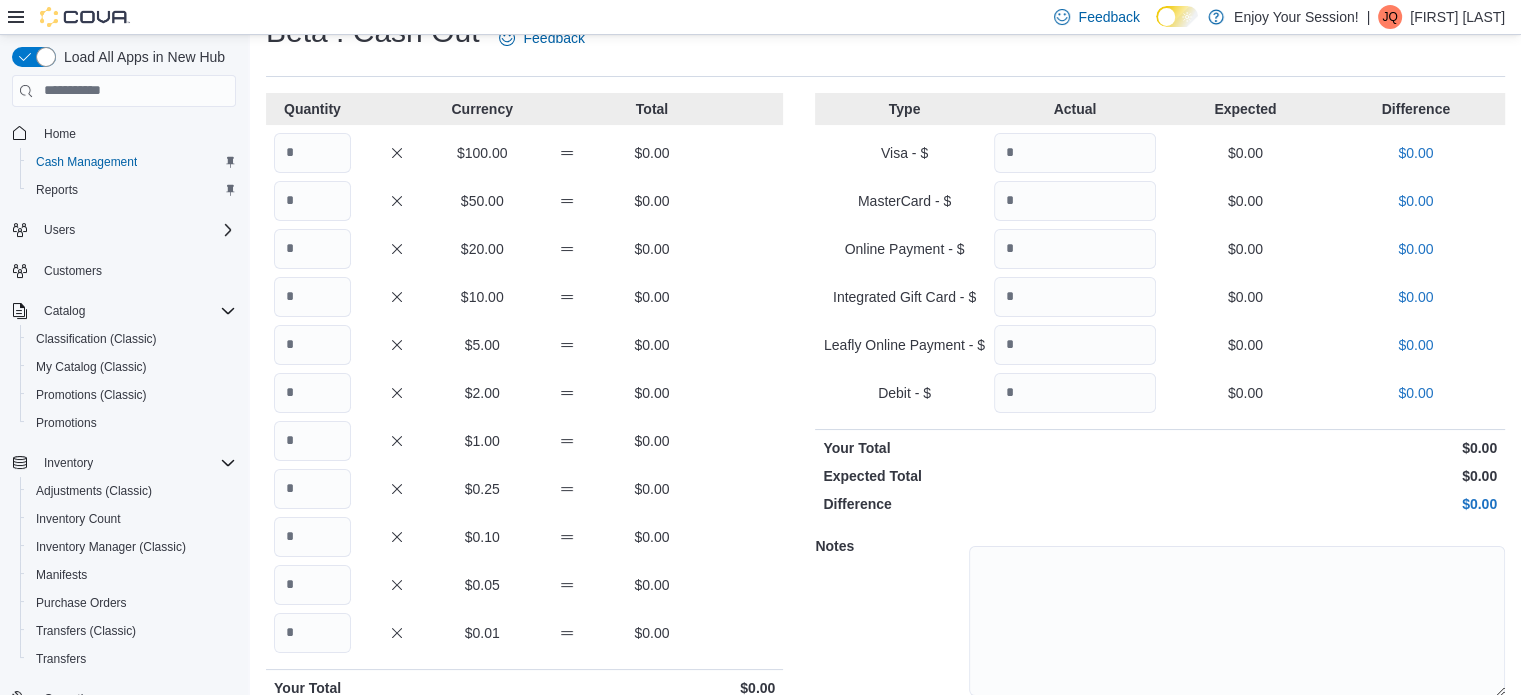 scroll, scrollTop: 0, scrollLeft: 0, axis: both 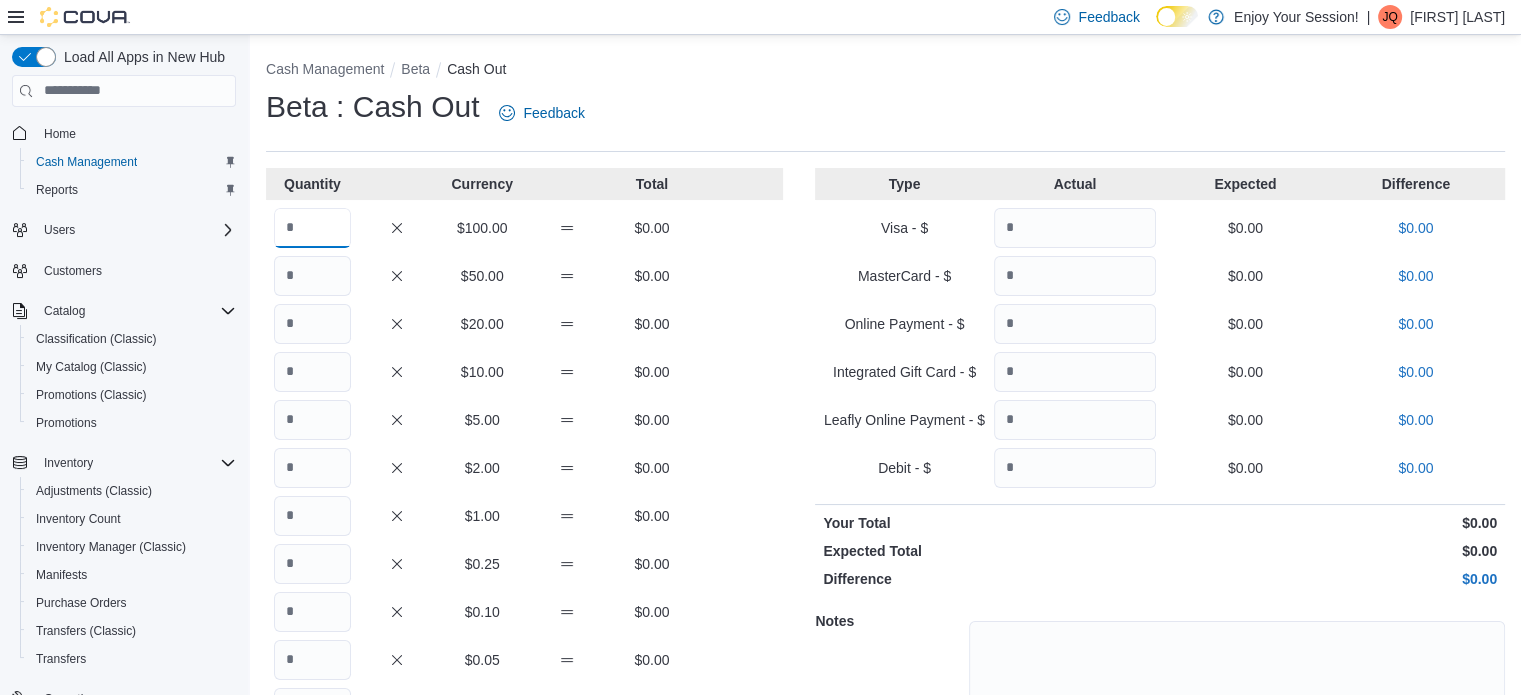 click at bounding box center (312, 228) 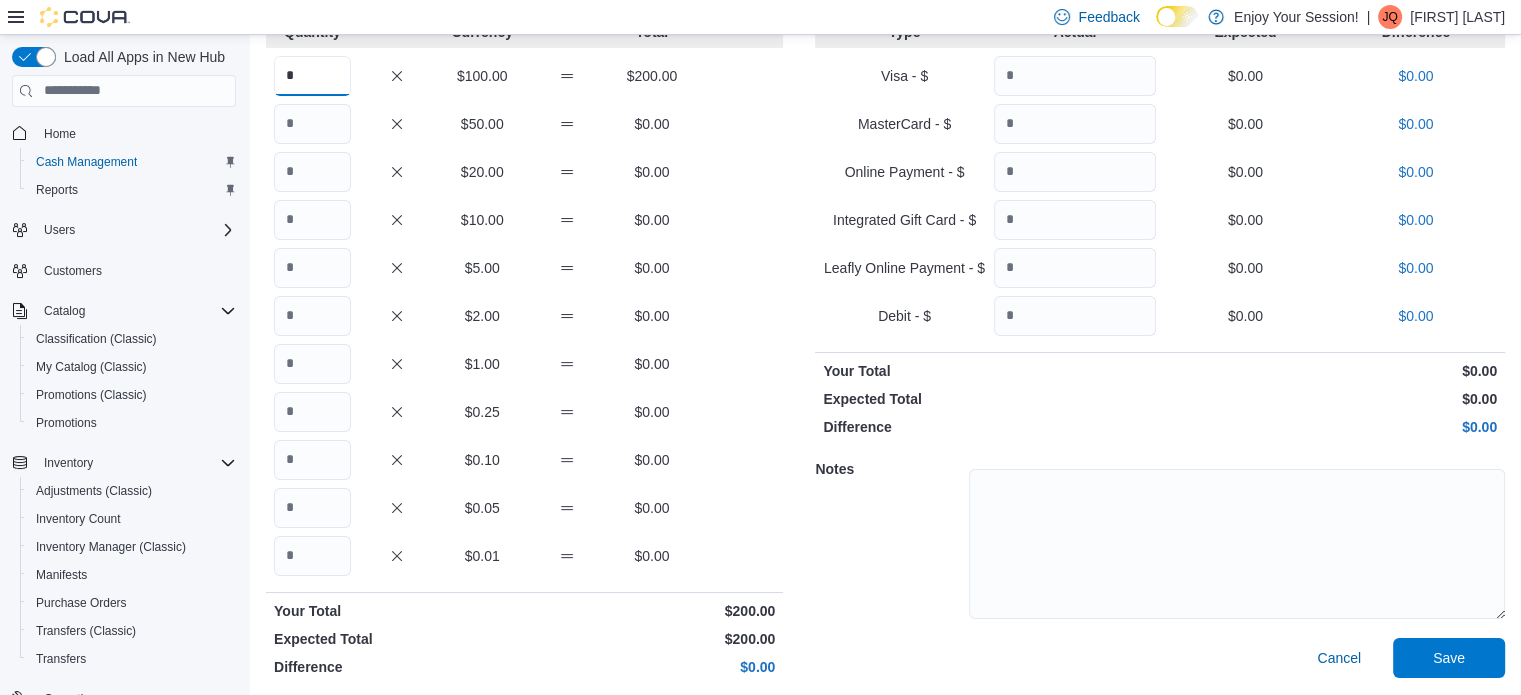 scroll, scrollTop: 157, scrollLeft: 0, axis: vertical 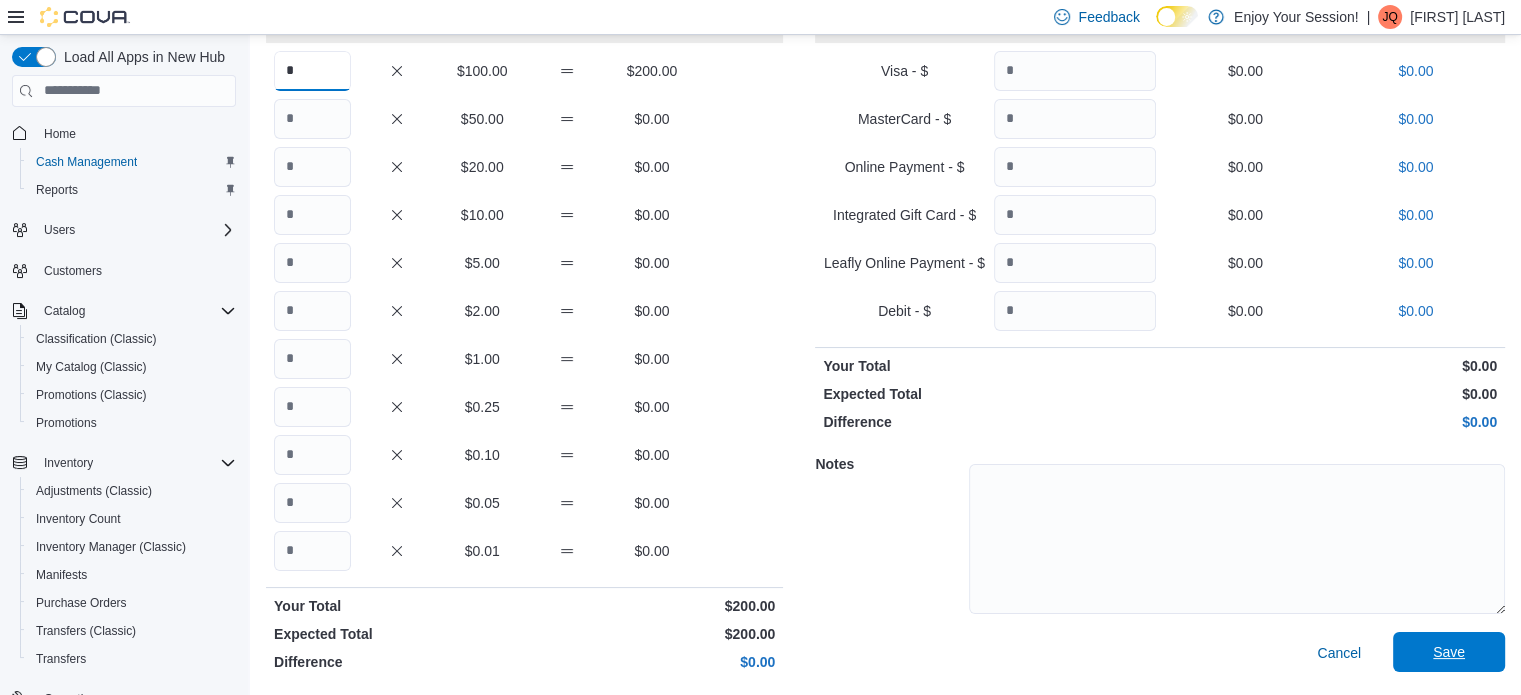 type on "*" 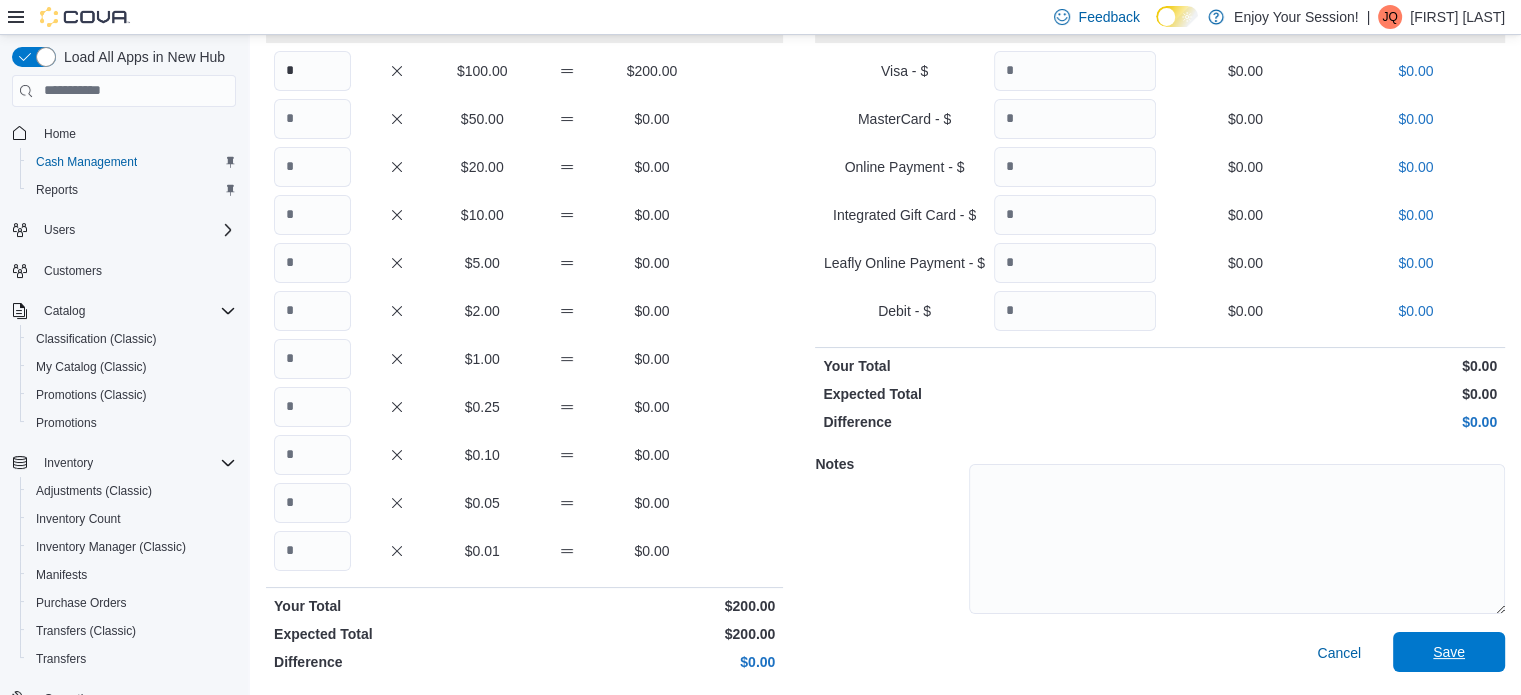 click on "Save" at bounding box center [1449, 652] 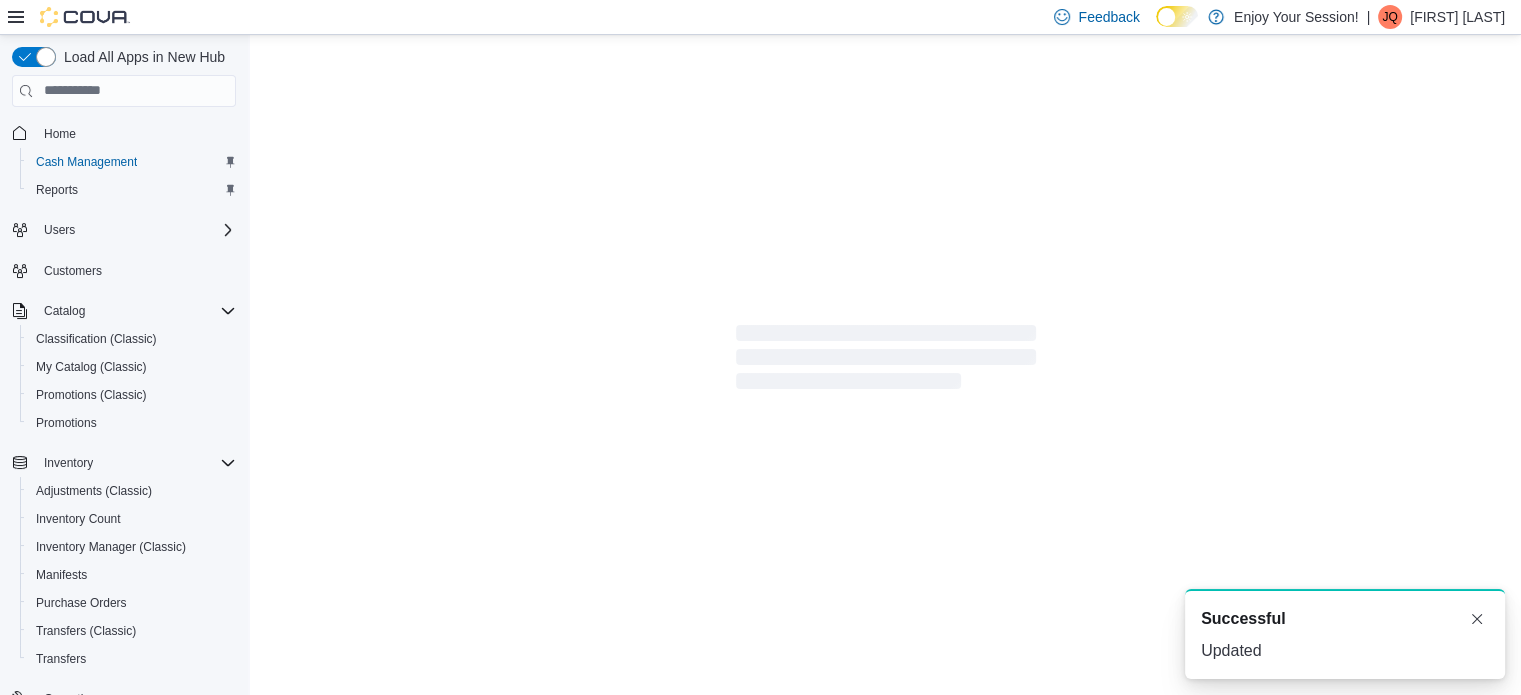 scroll, scrollTop: 0, scrollLeft: 0, axis: both 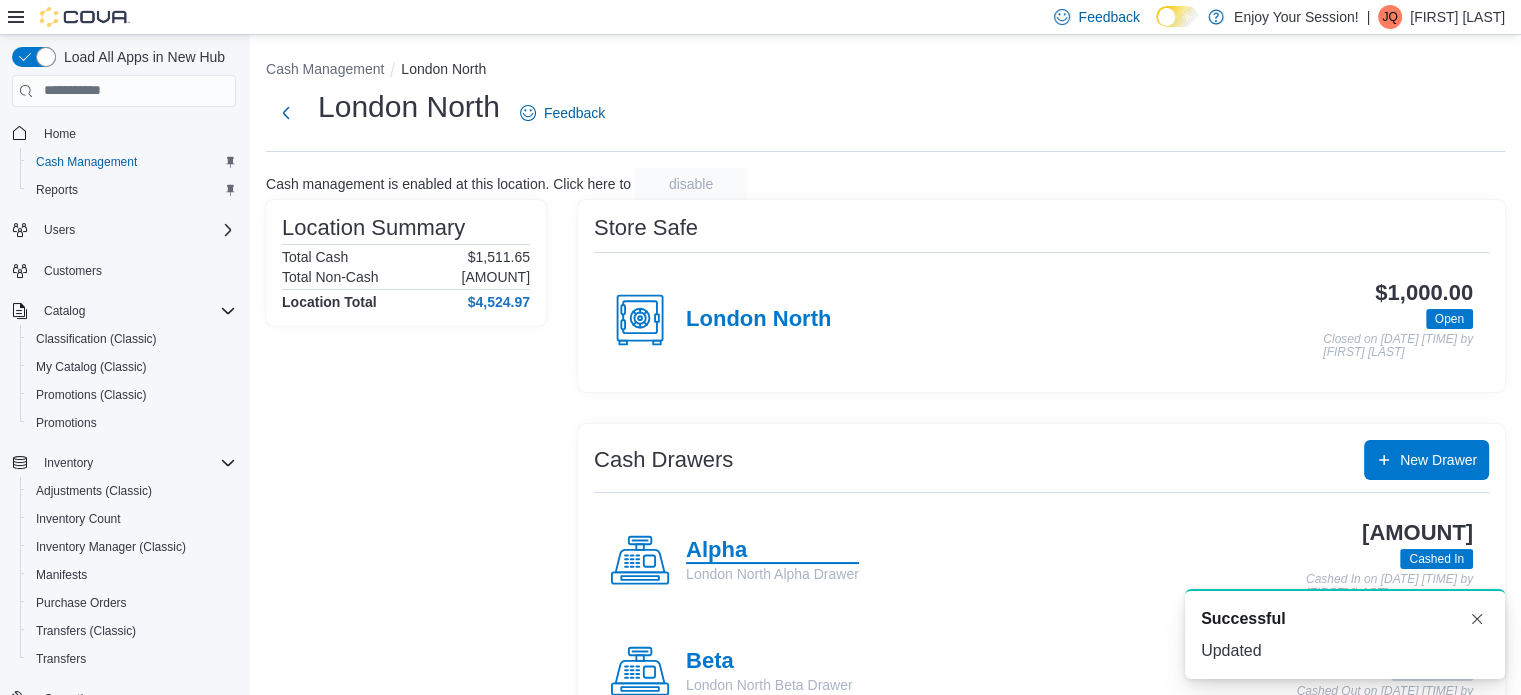 click on "Alpha" at bounding box center (772, 551) 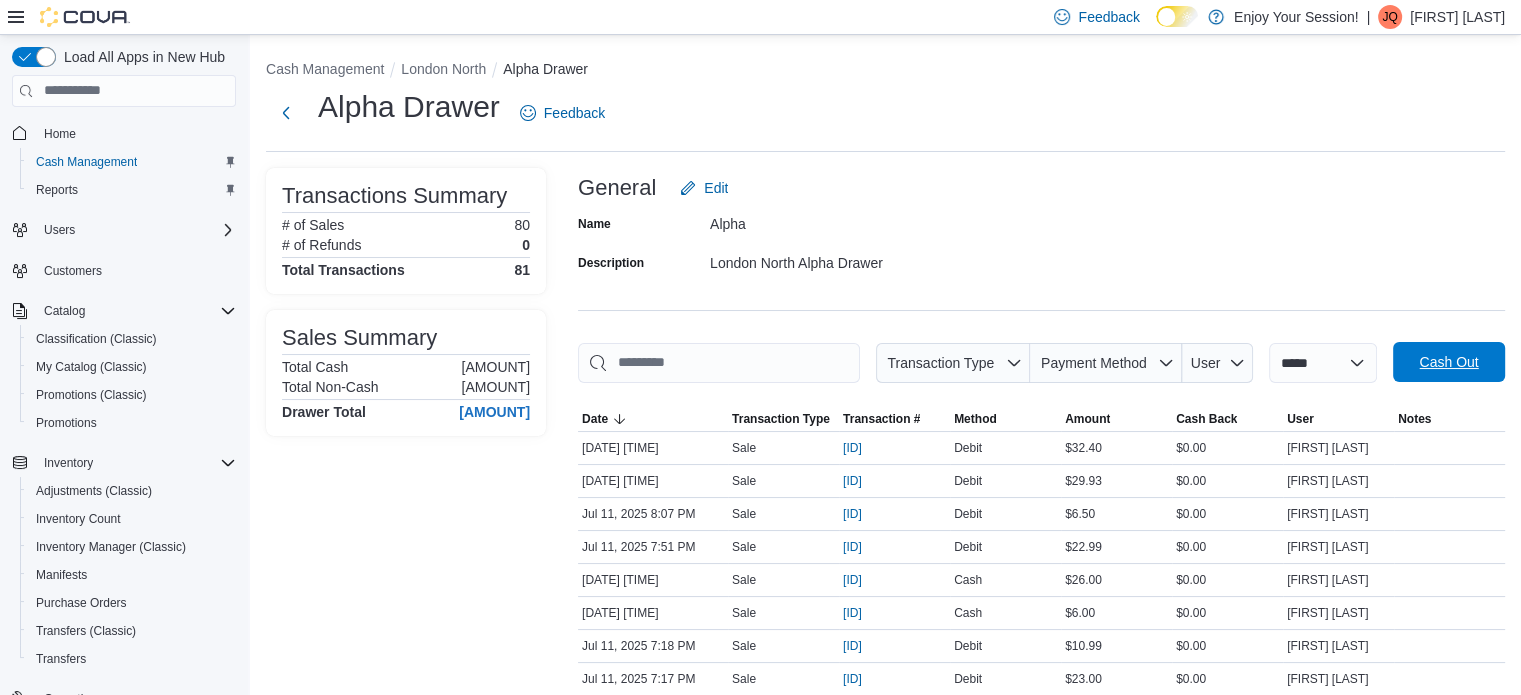 click on "Cash Out" at bounding box center (1448, 362) 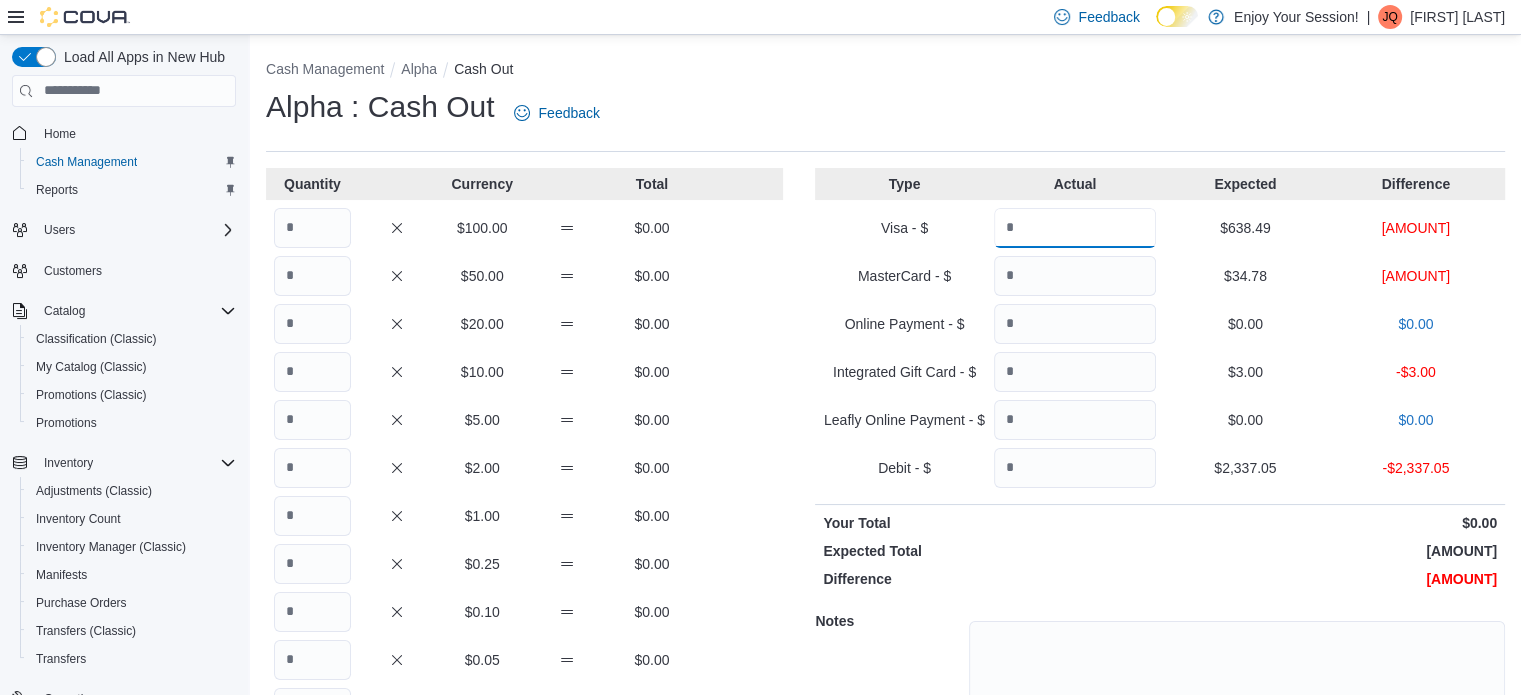 click at bounding box center (1075, 228) 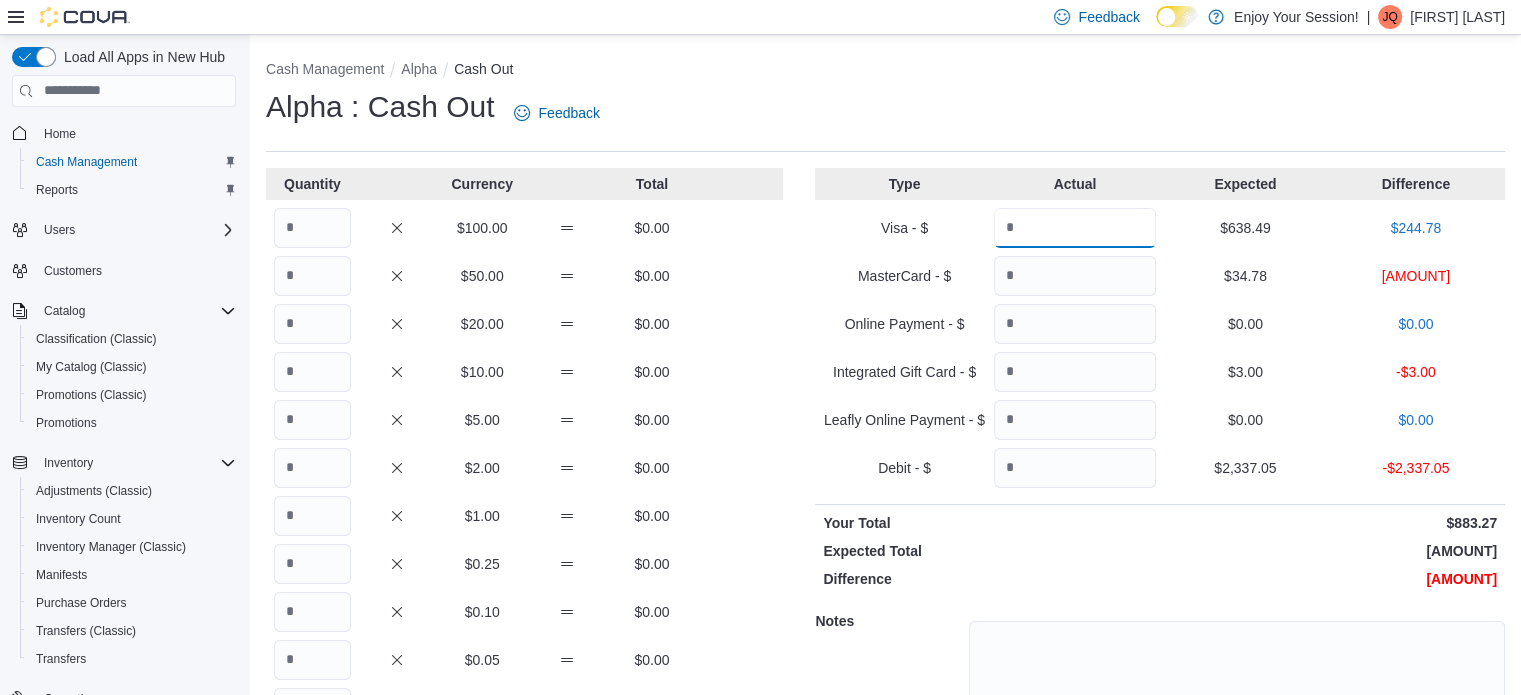 type on "******" 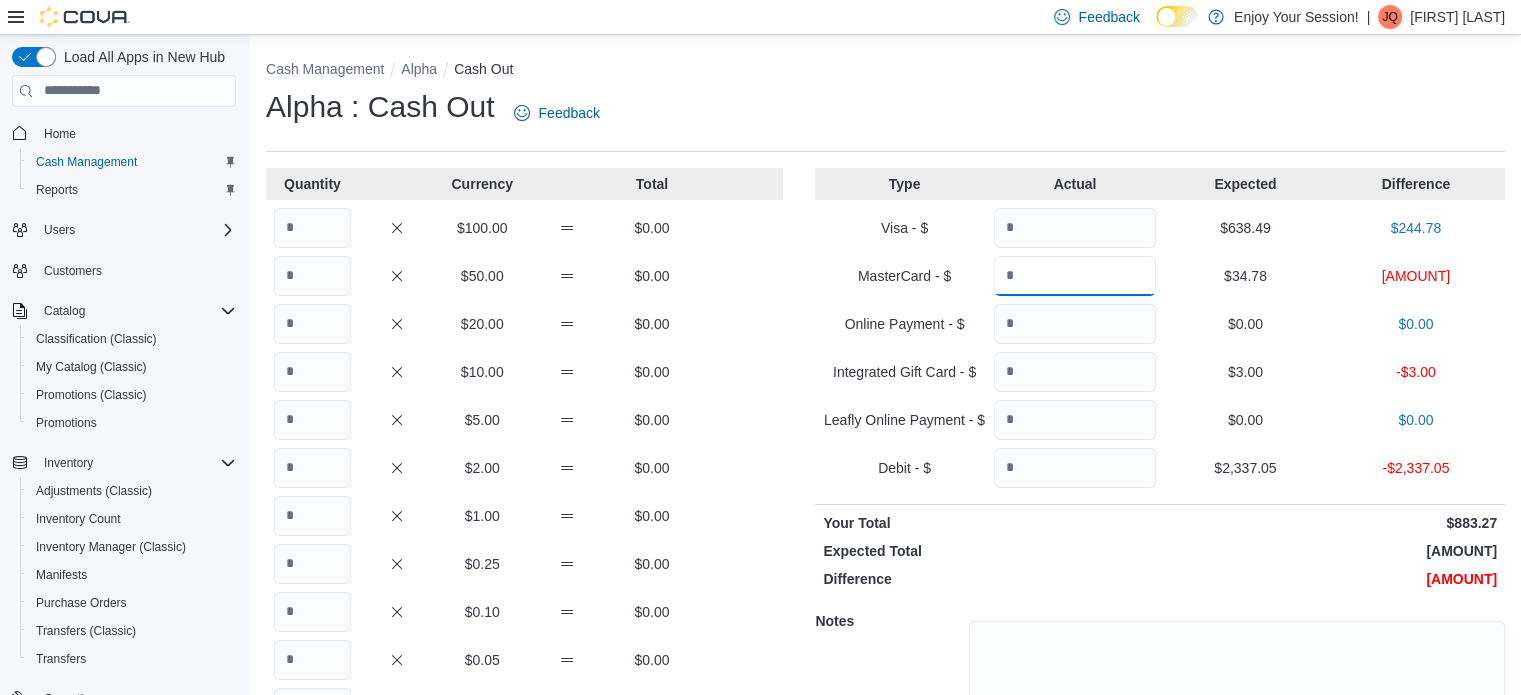 click at bounding box center [1075, 276] 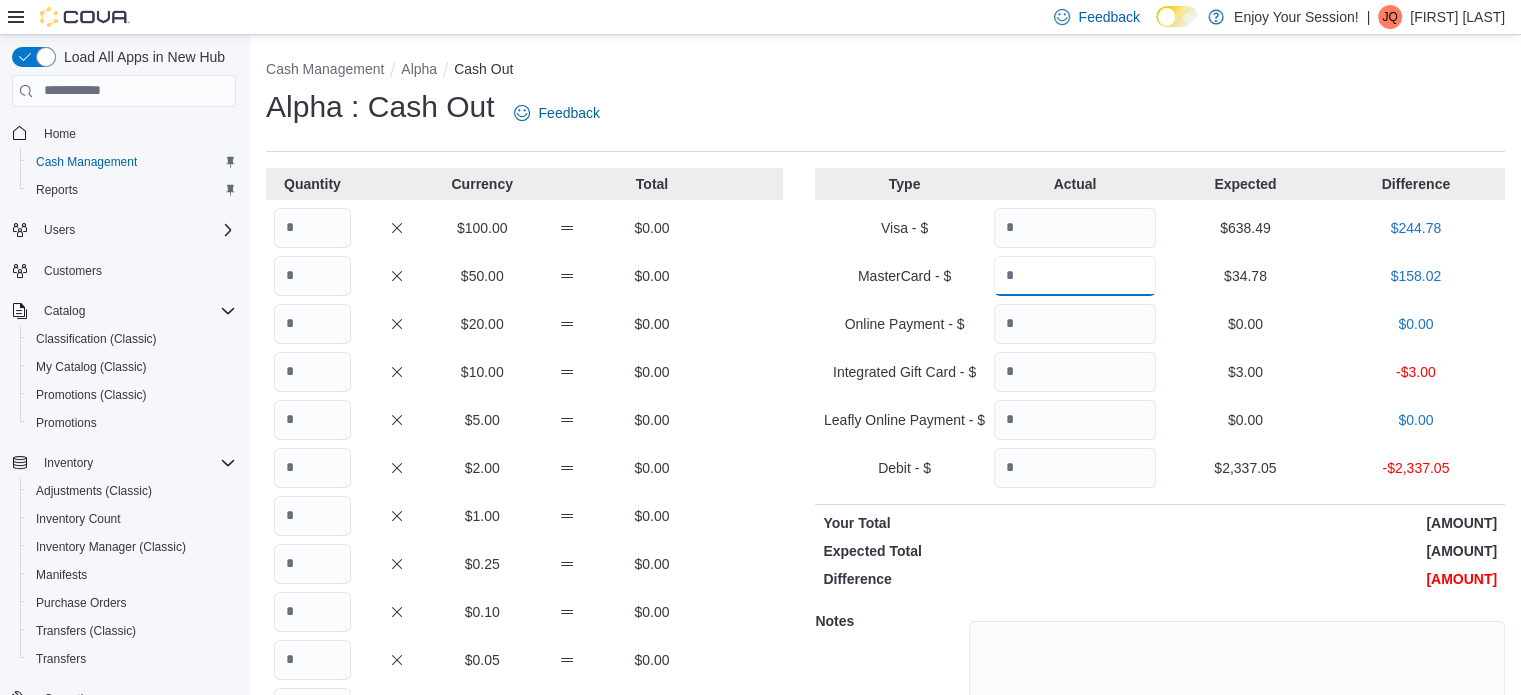 type on "******" 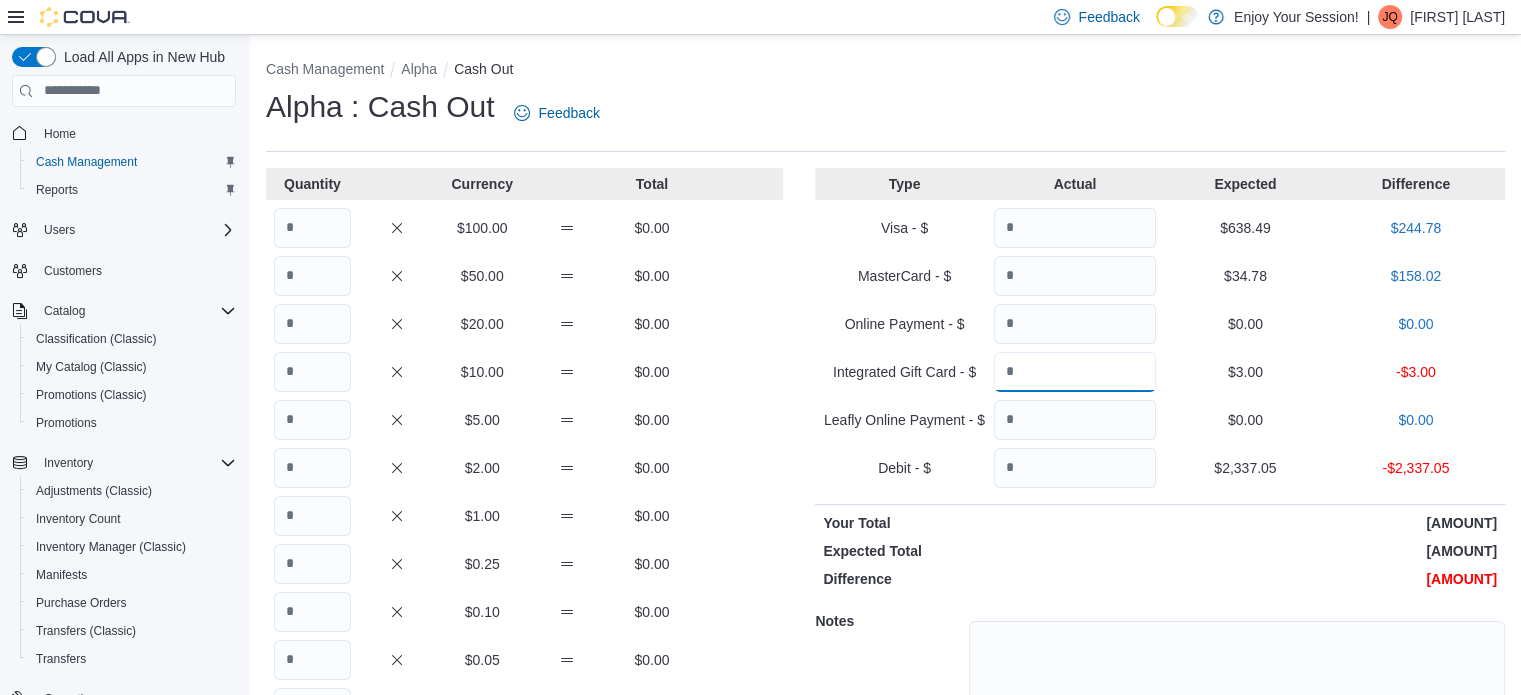 click at bounding box center (1075, 372) 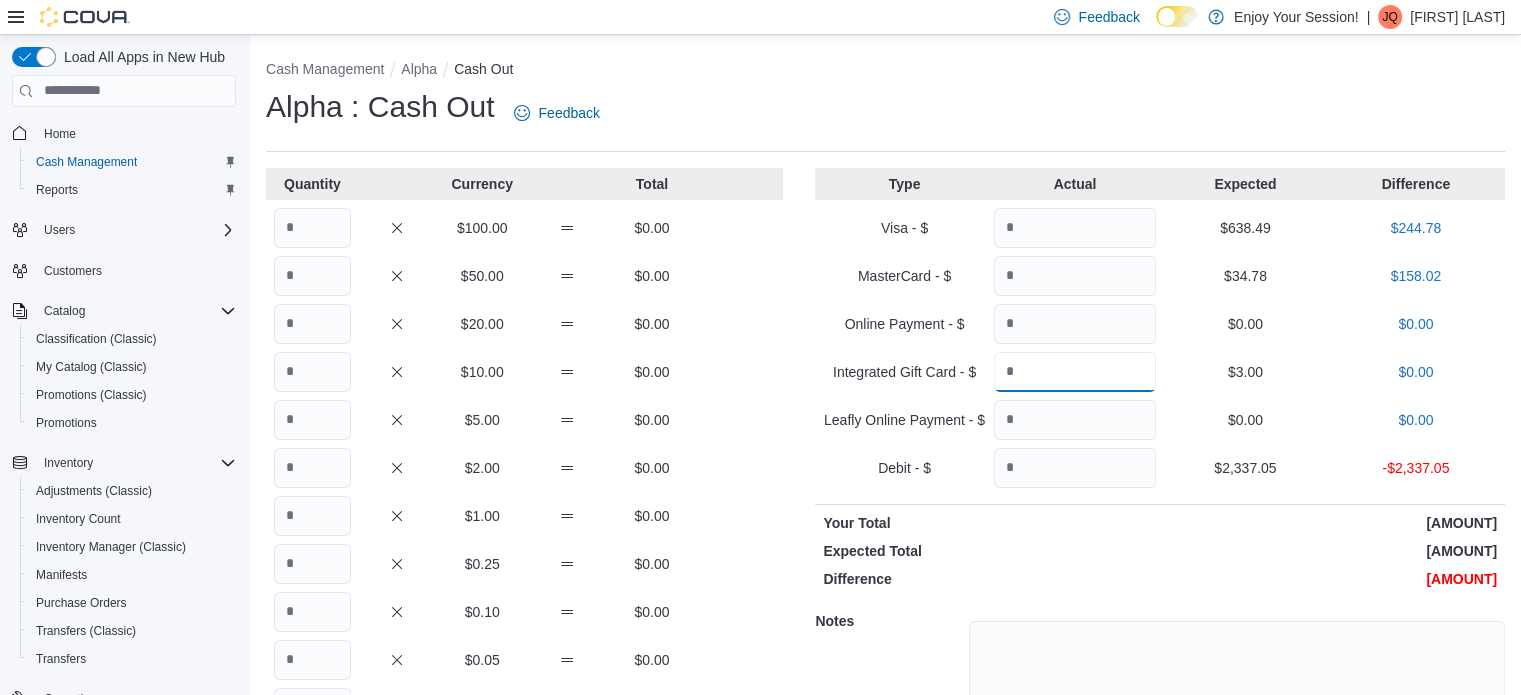 type on "*" 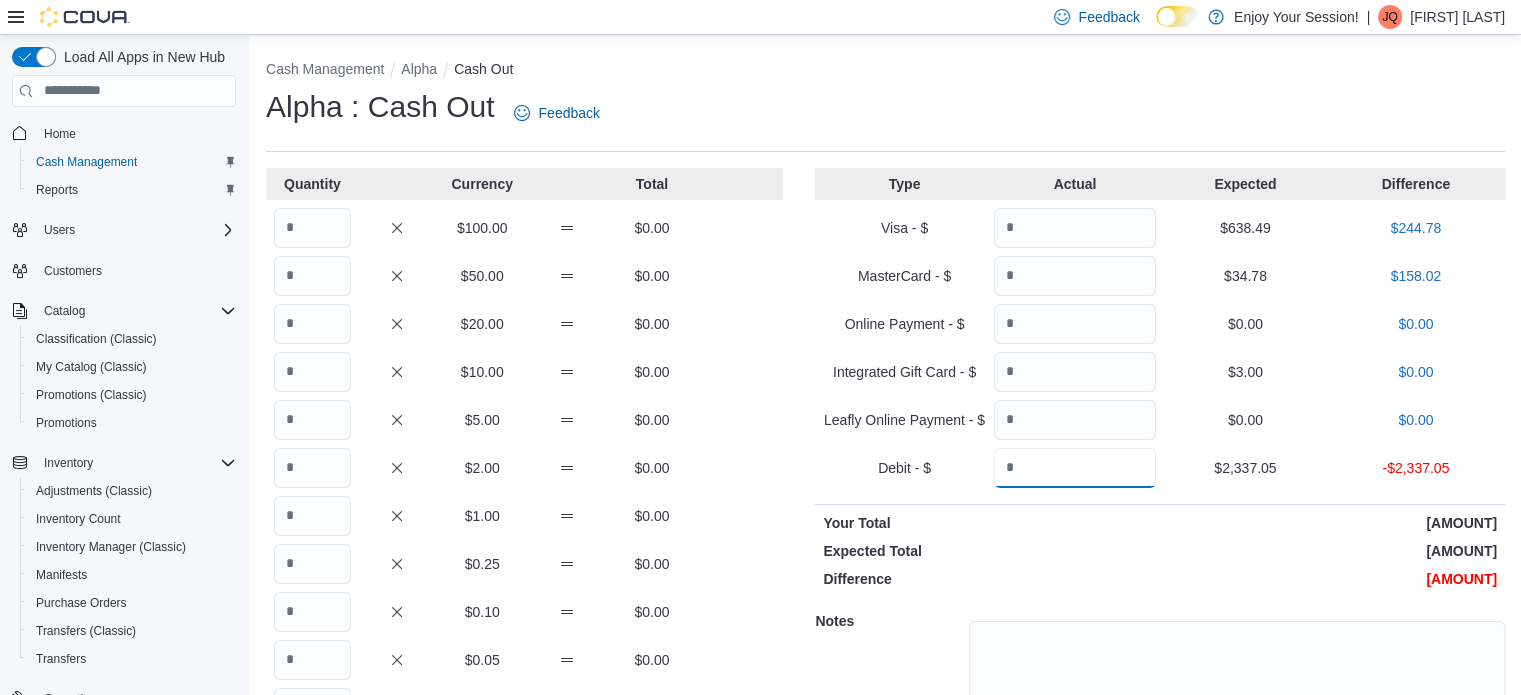 click at bounding box center [1075, 468] 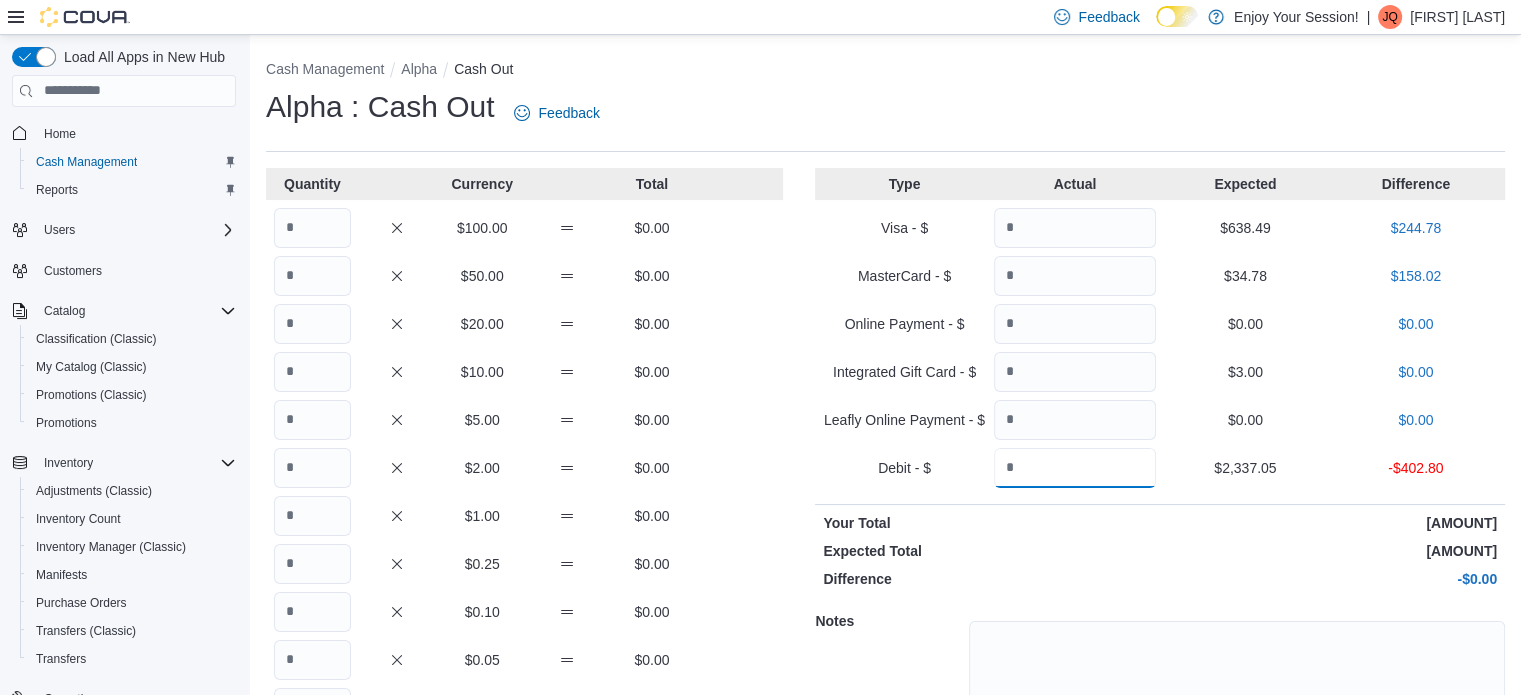 type on "*******" 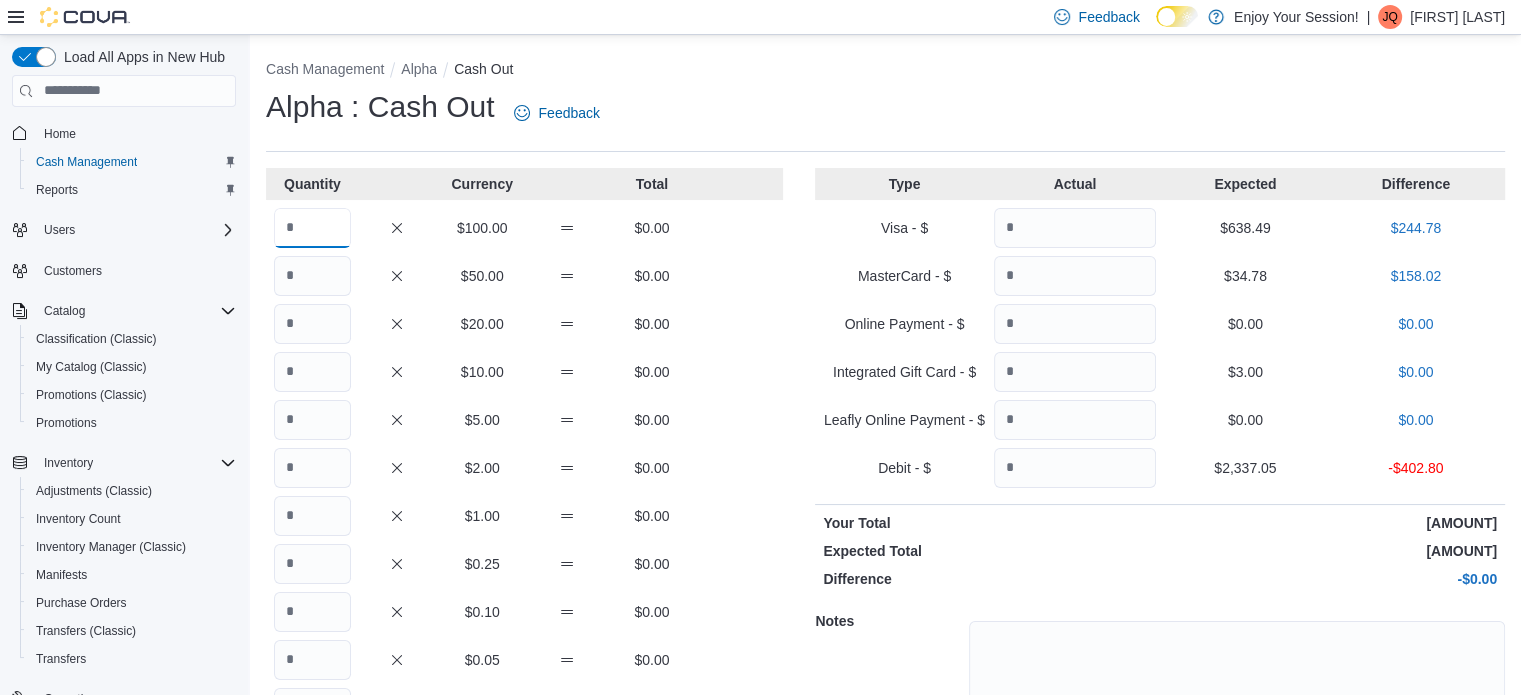 click at bounding box center [312, 228] 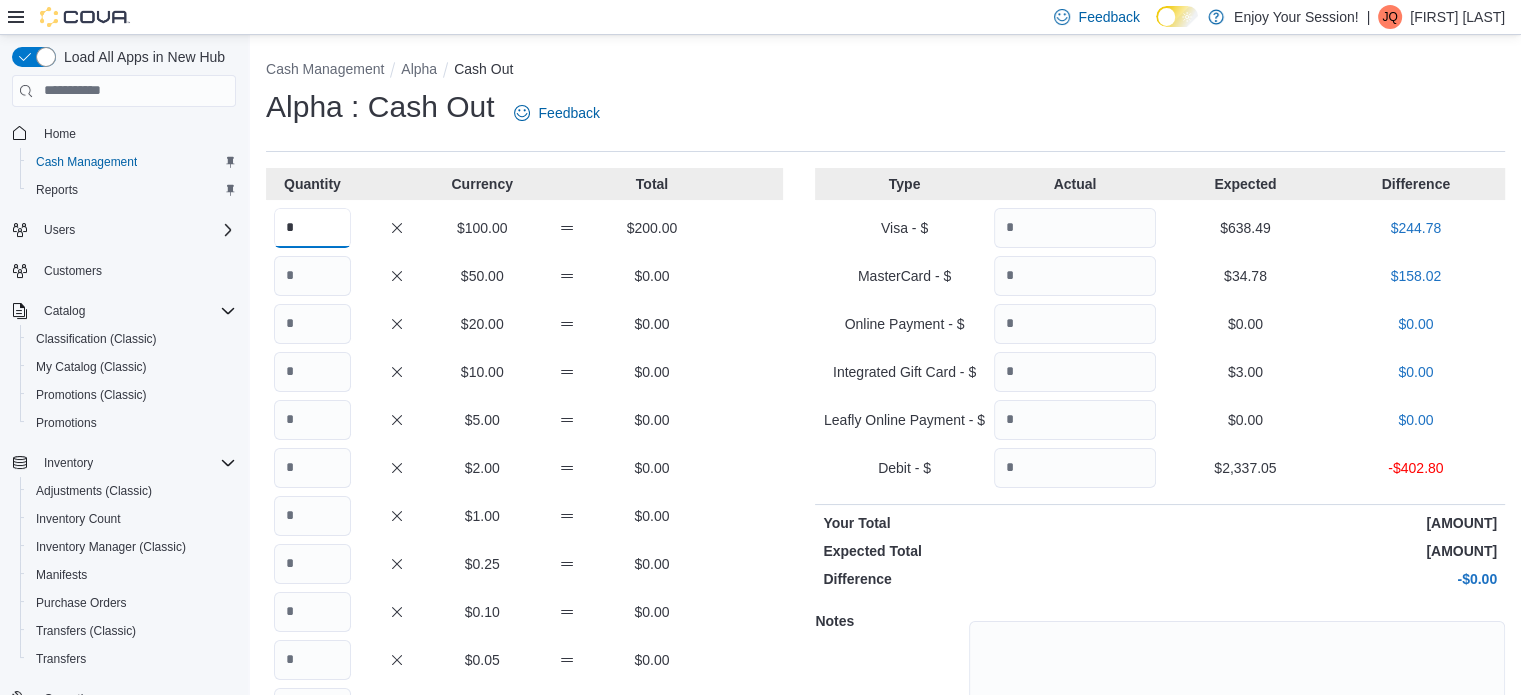 type on "*" 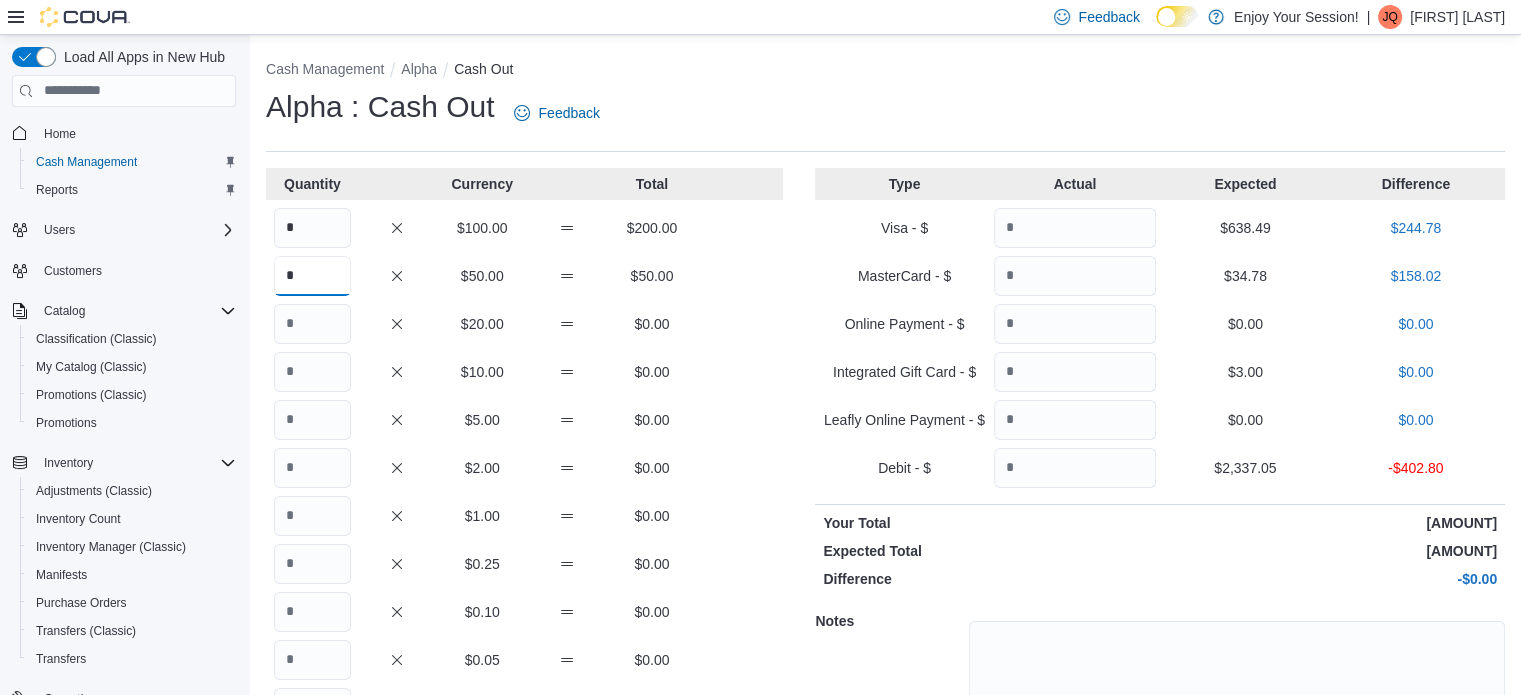 type on "*" 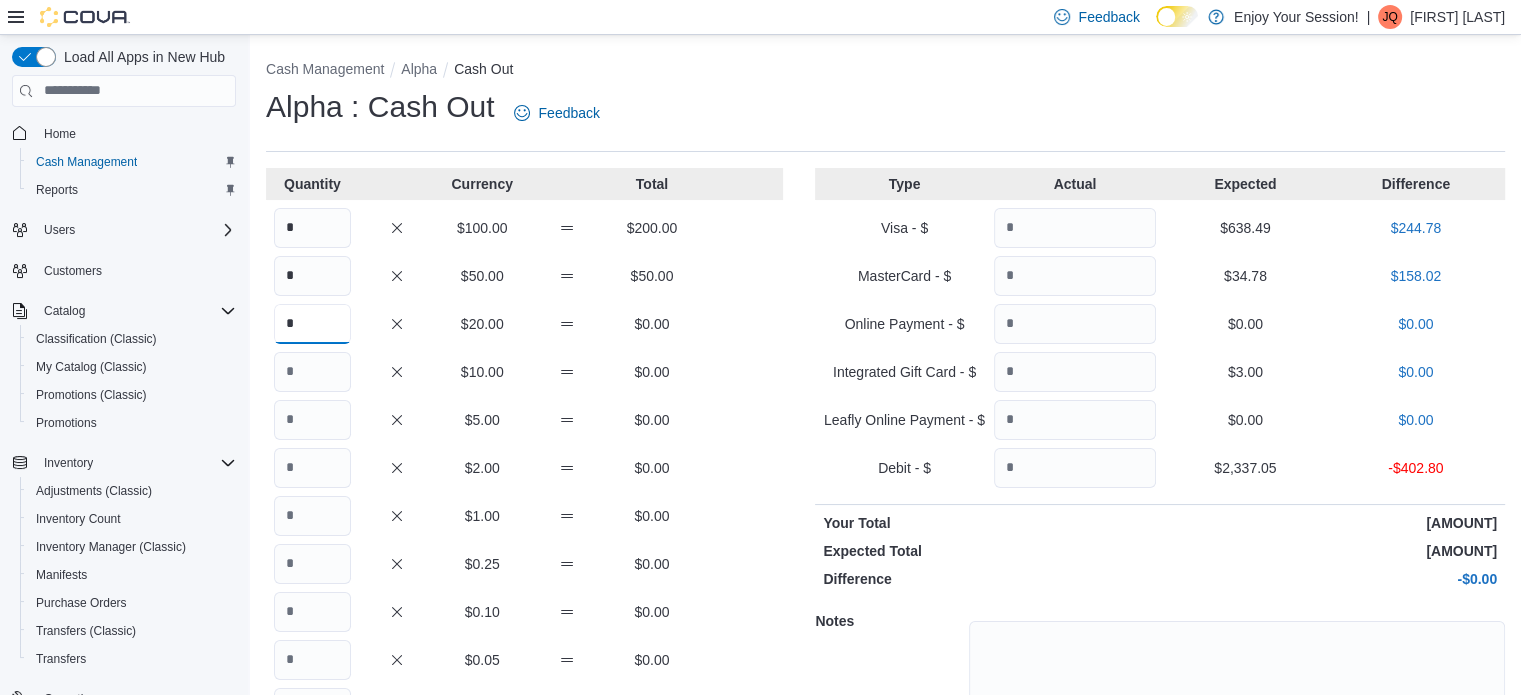 type on "*" 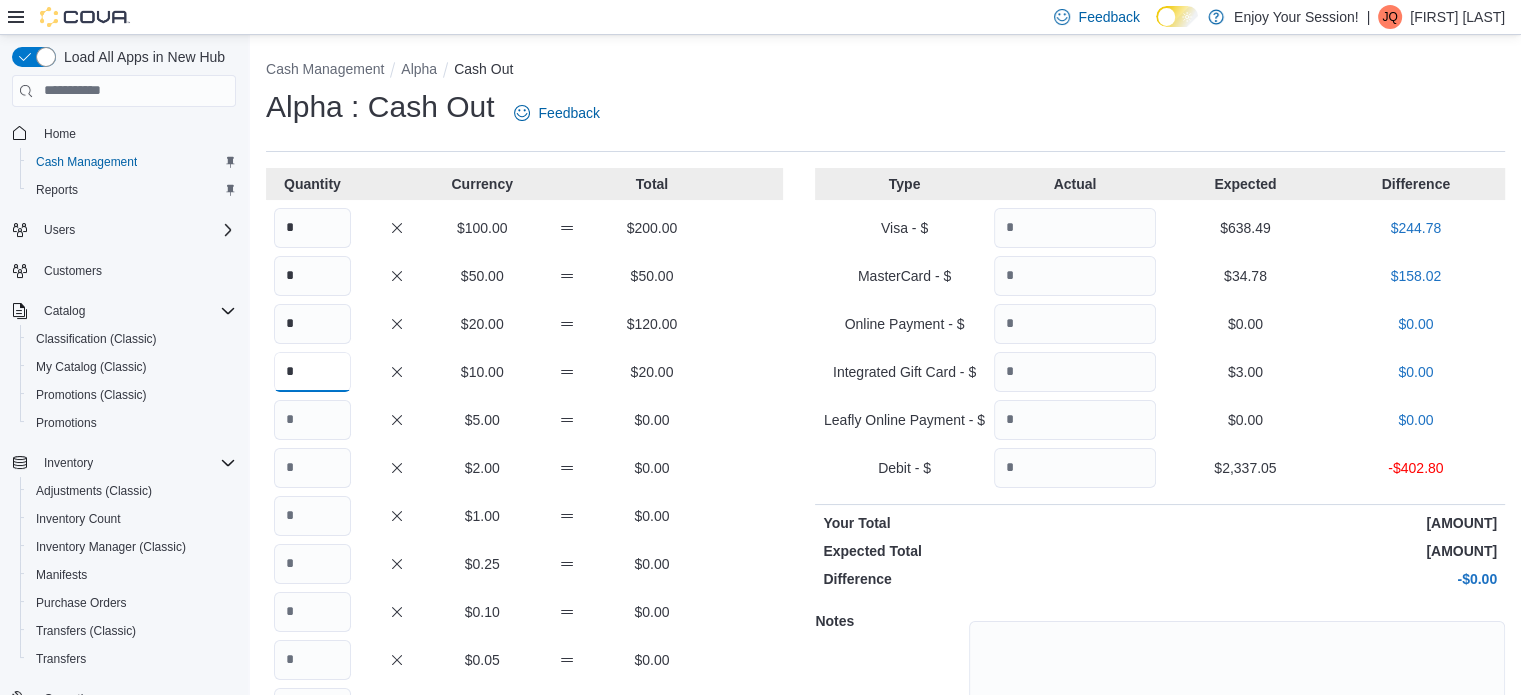 type on "*" 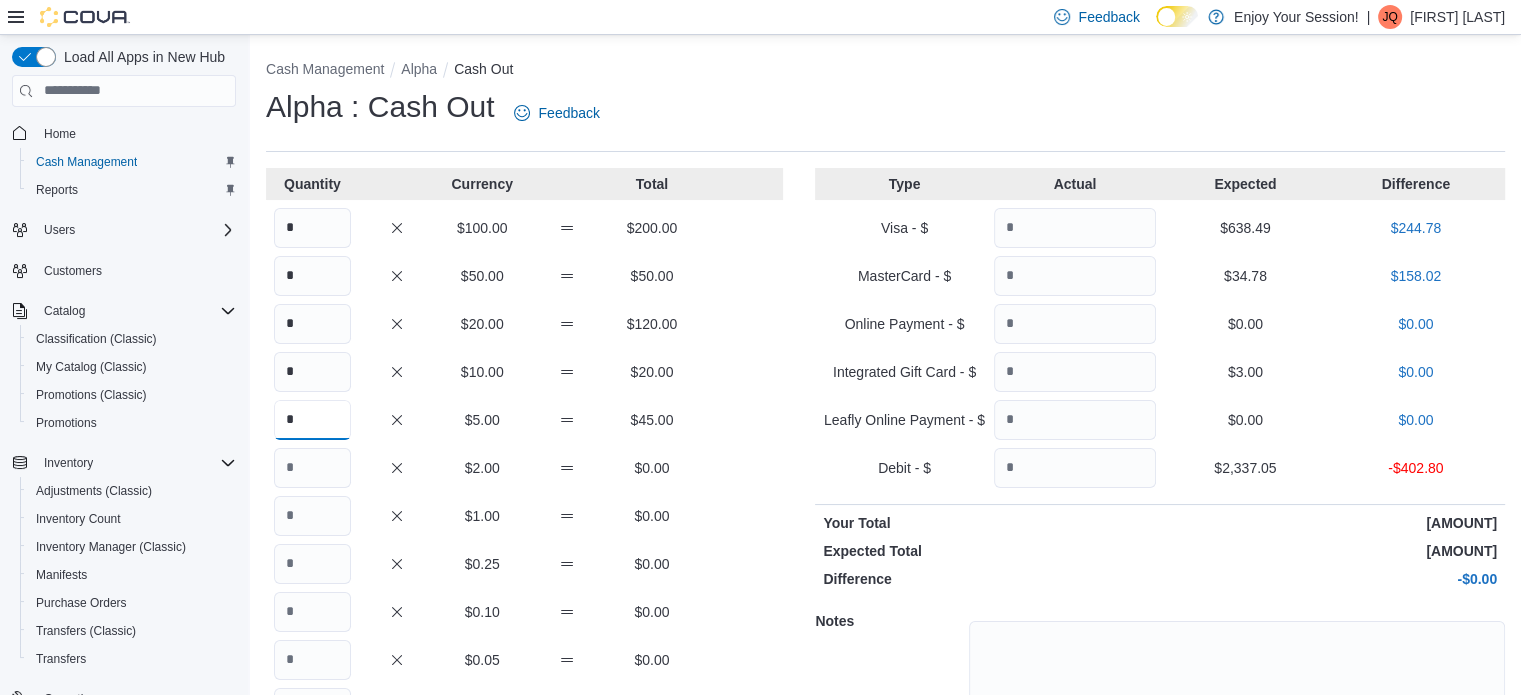 type on "*" 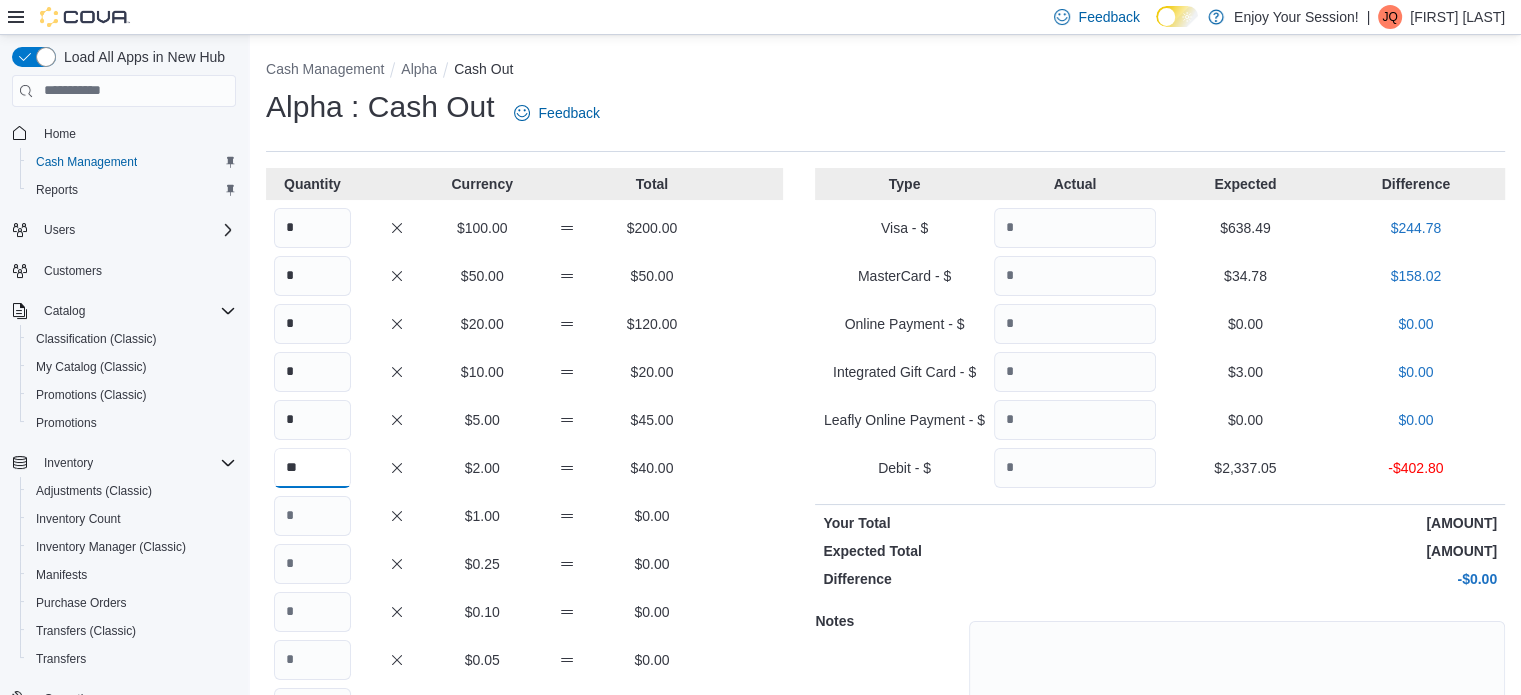 type on "**" 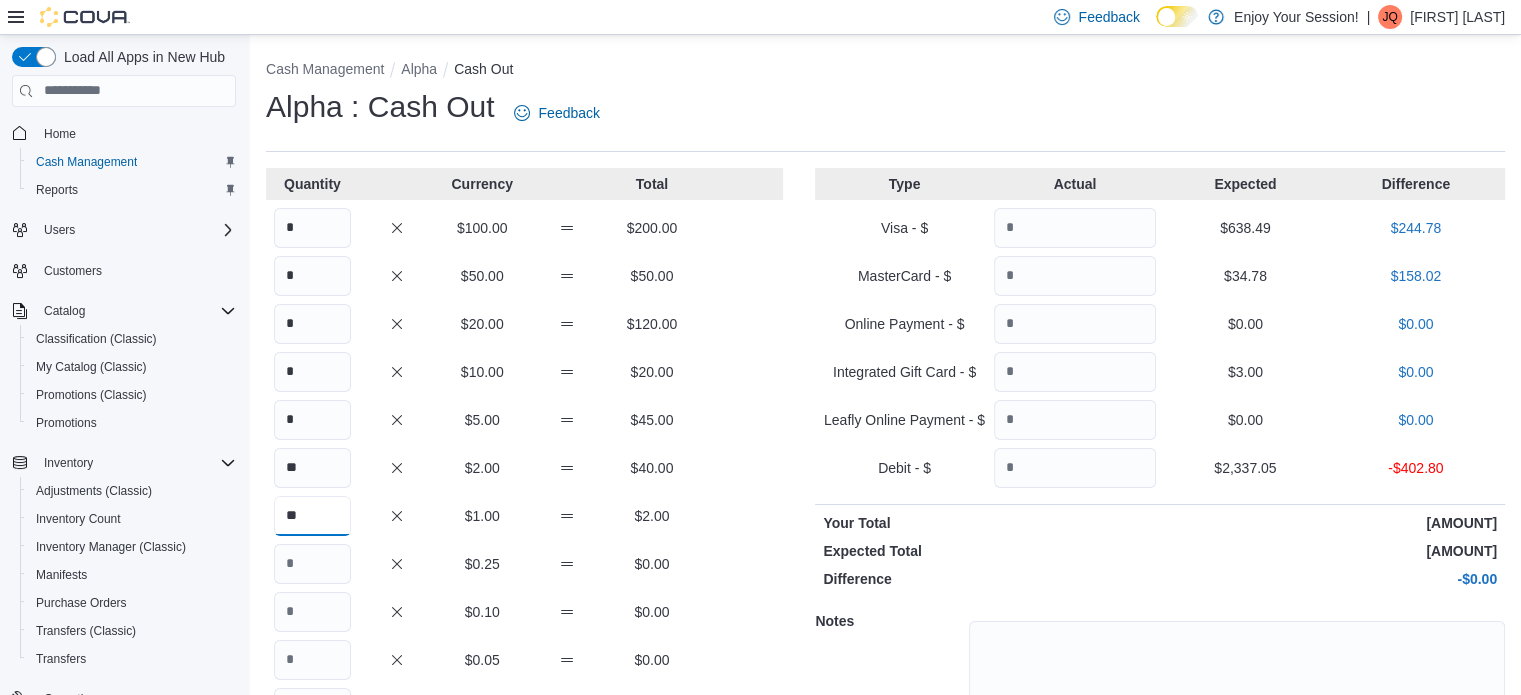 type on "**" 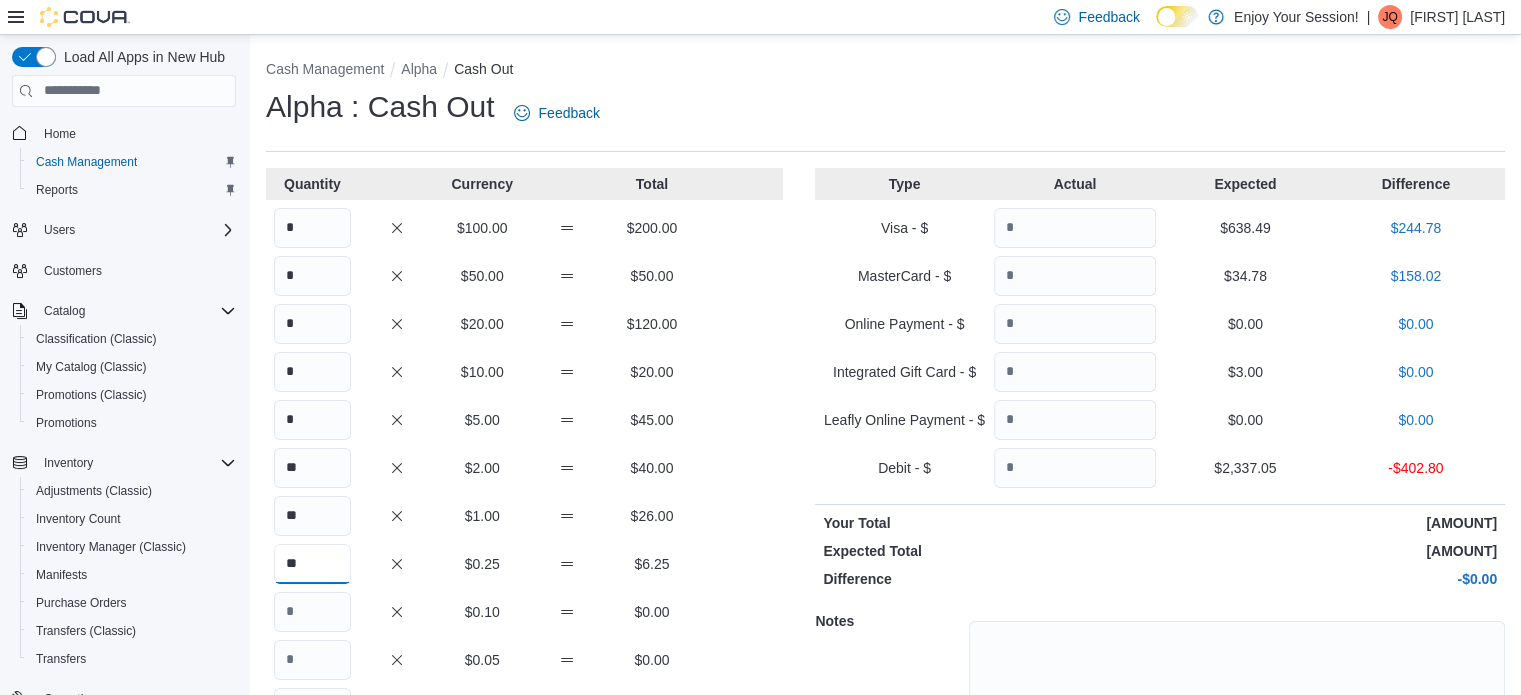 type on "**" 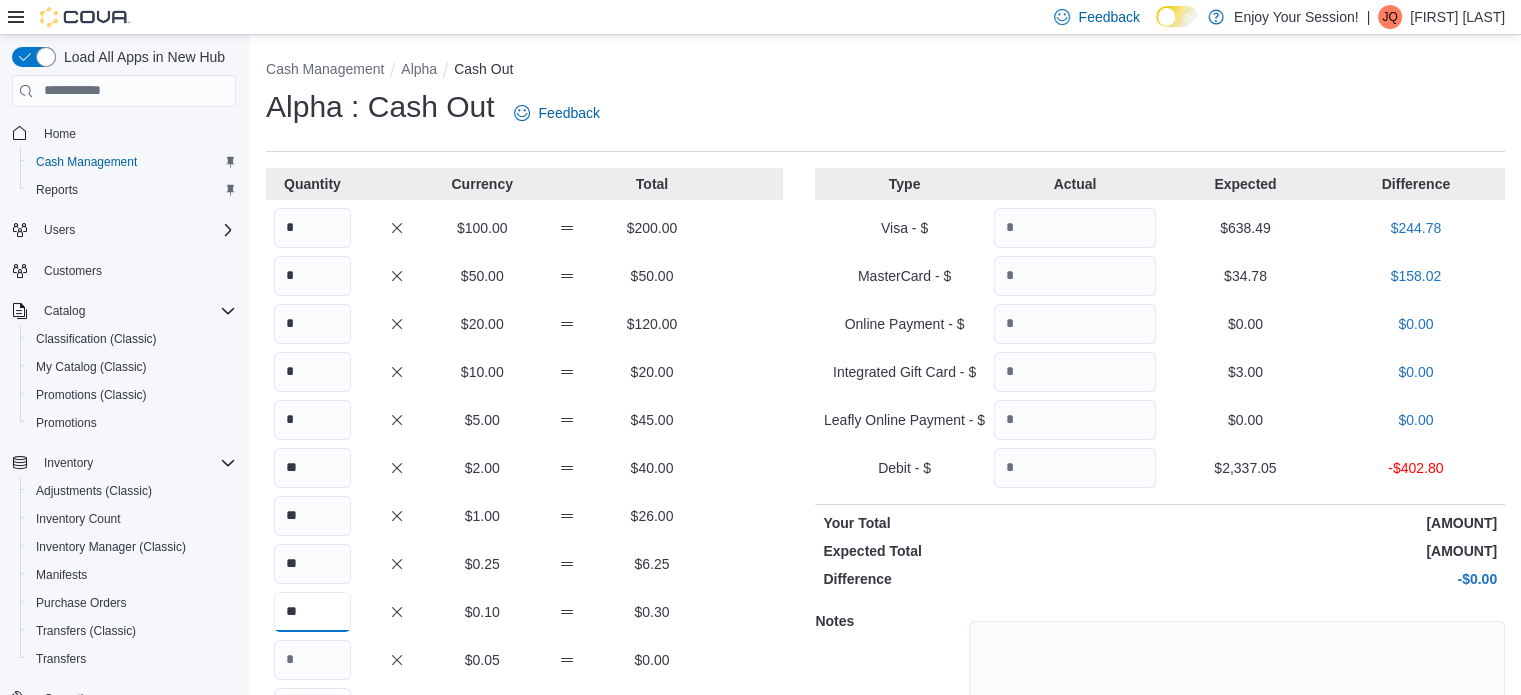 type on "**" 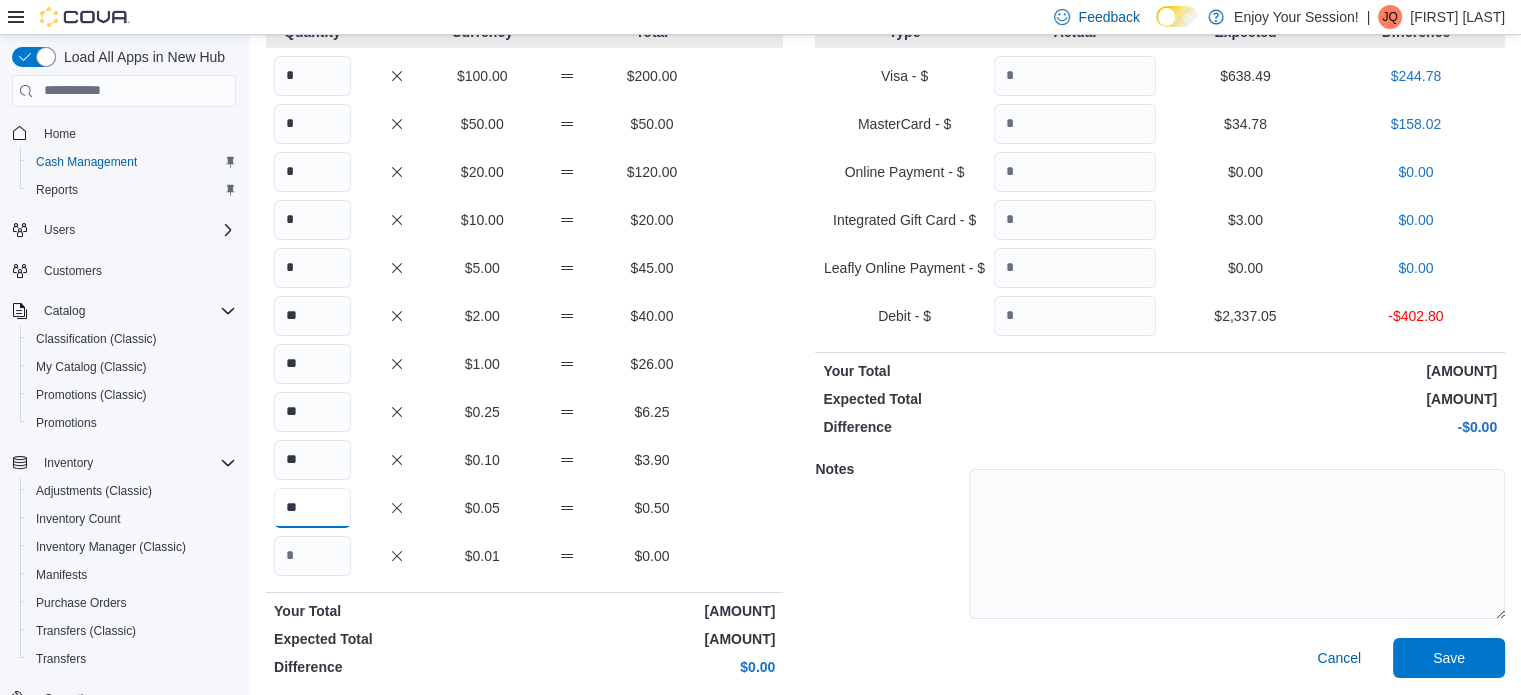 scroll, scrollTop: 157, scrollLeft: 0, axis: vertical 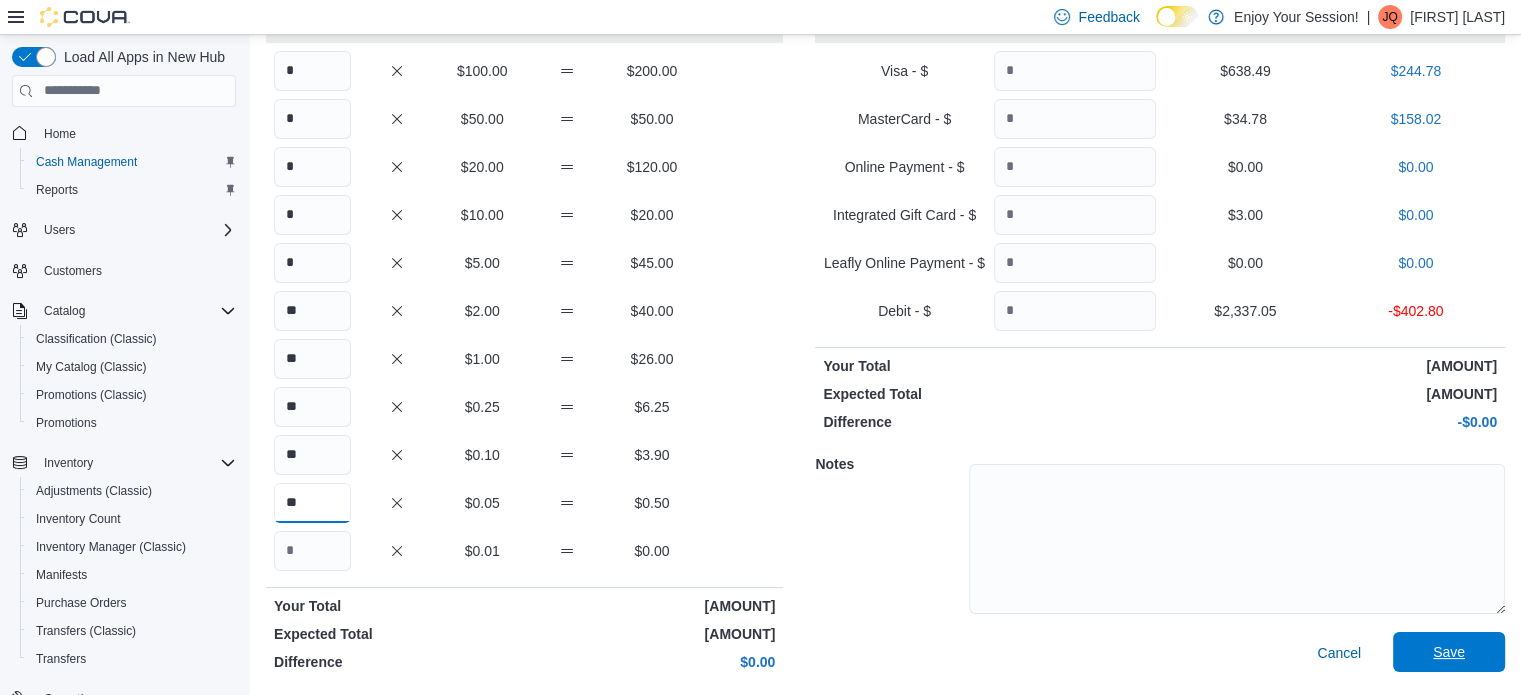 type on "**" 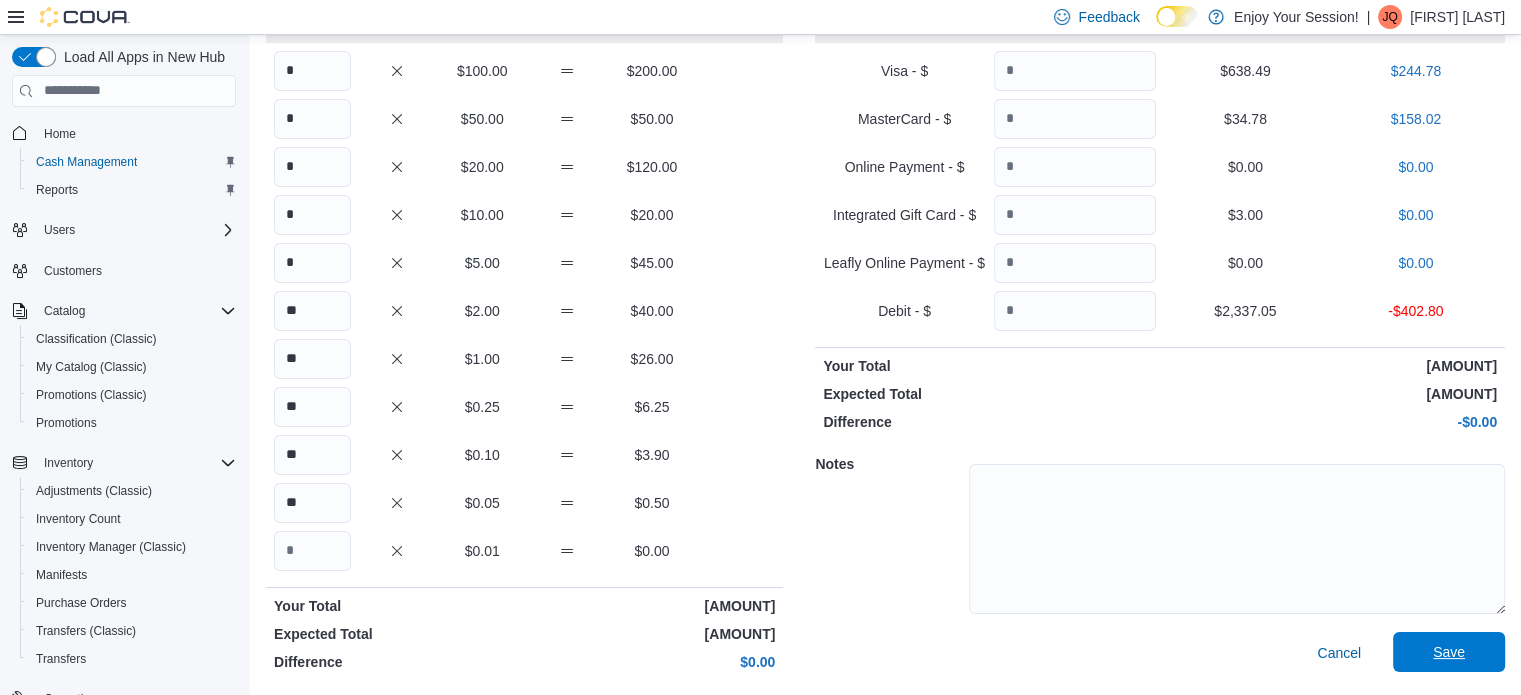 click on "Save" at bounding box center [1449, 652] 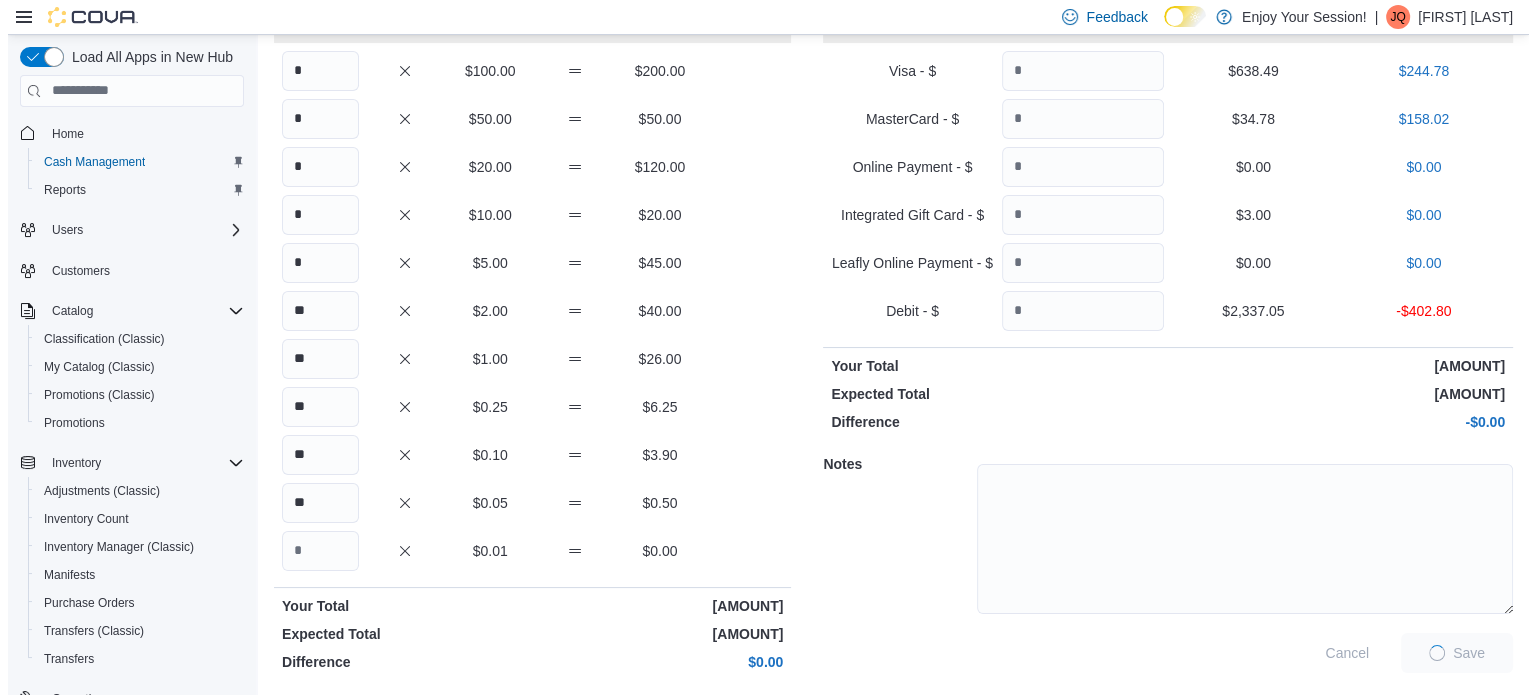 scroll, scrollTop: 0, scrollLeft: 0, axis: both 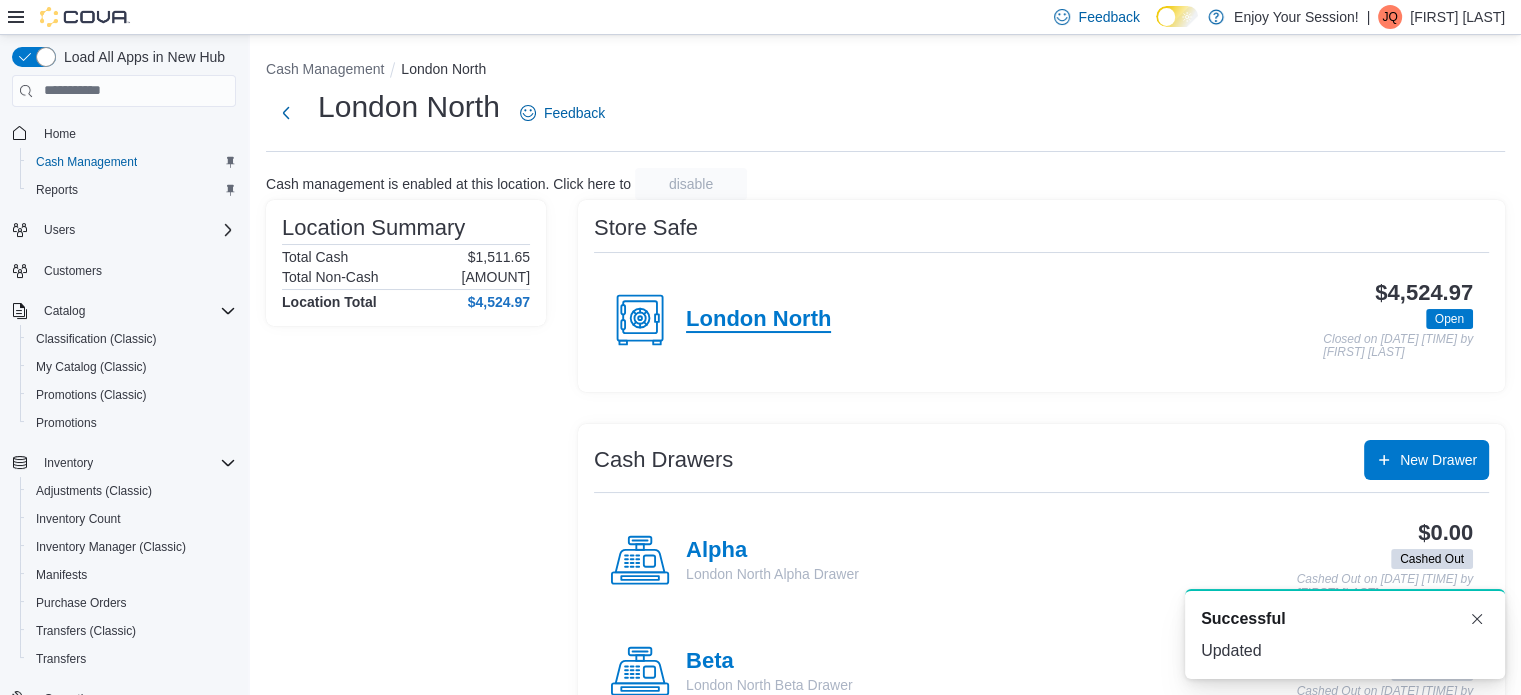 click on "London North" at bounding box center (758, 320) 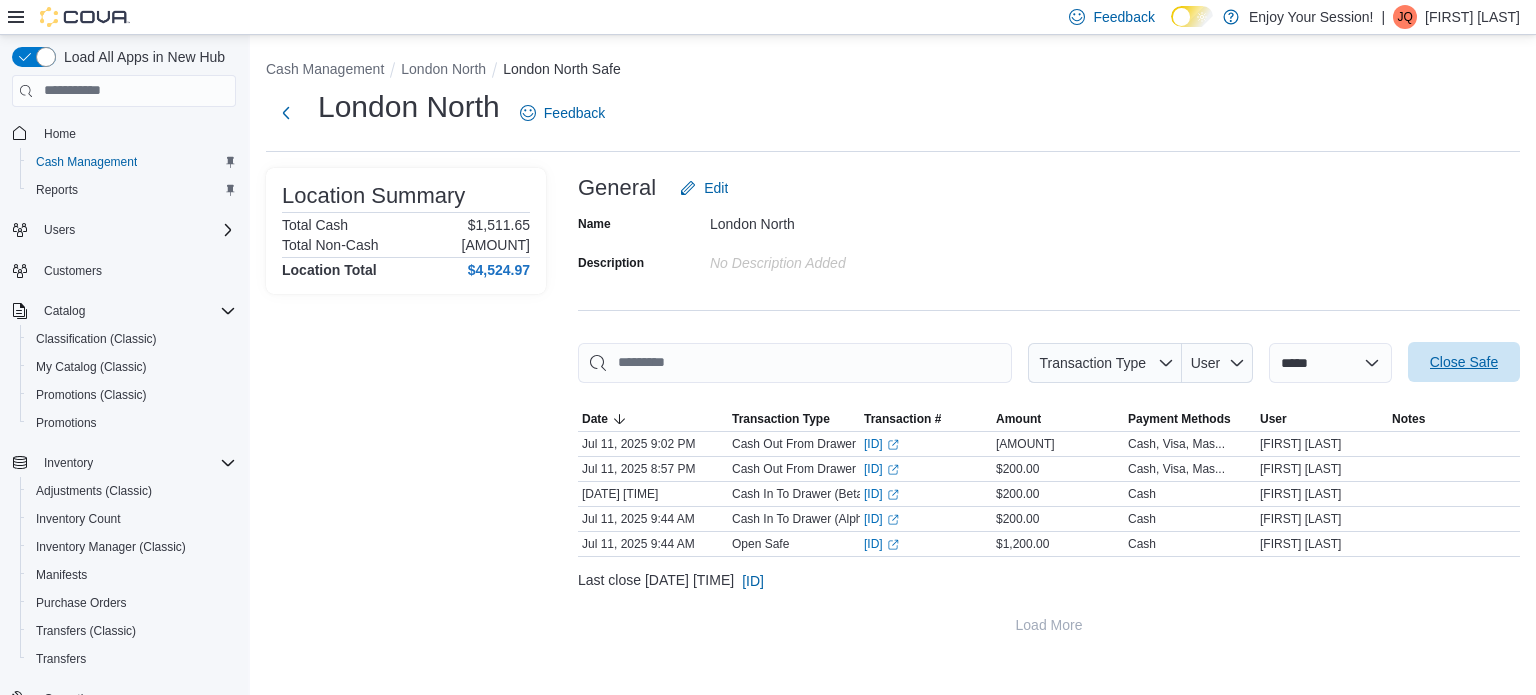 click on "Close Safe" at bounding box center [1464, 362] 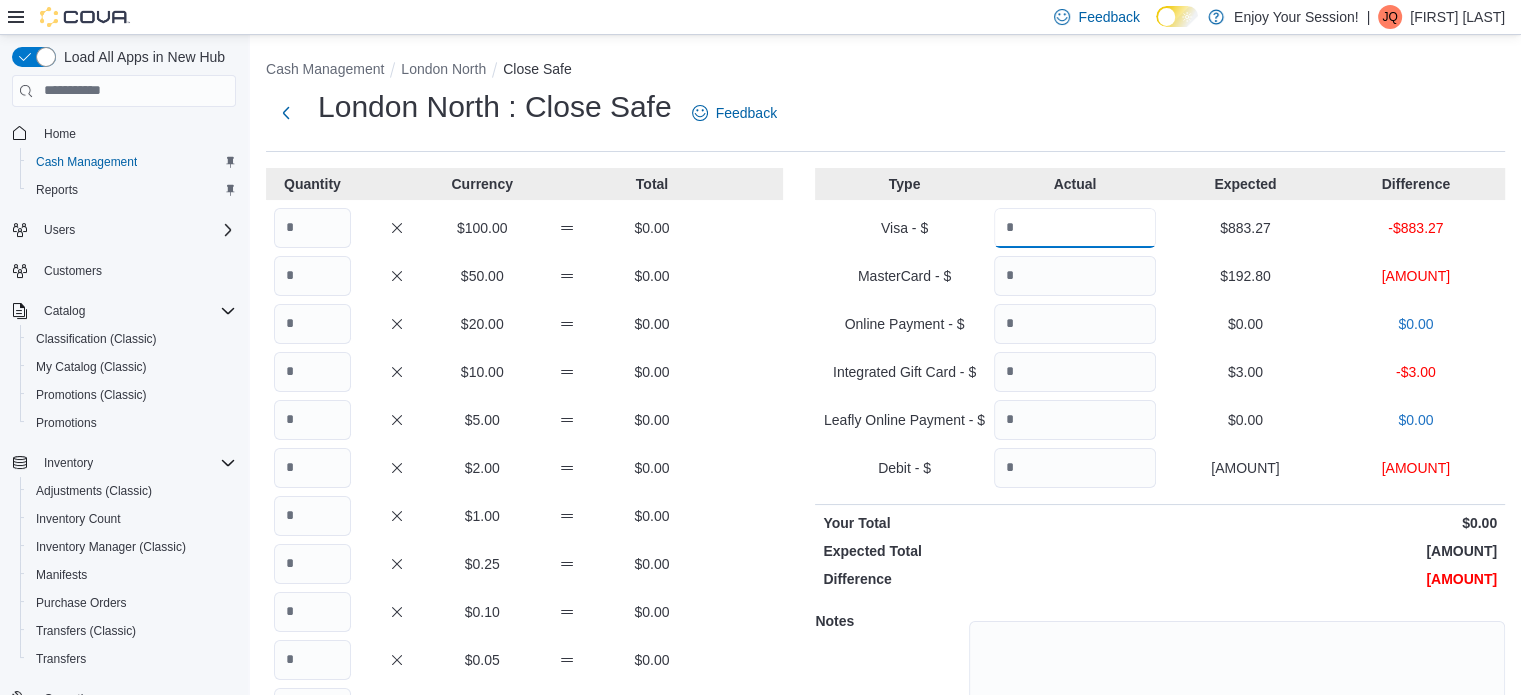 click at bounding box center (1075, 228) 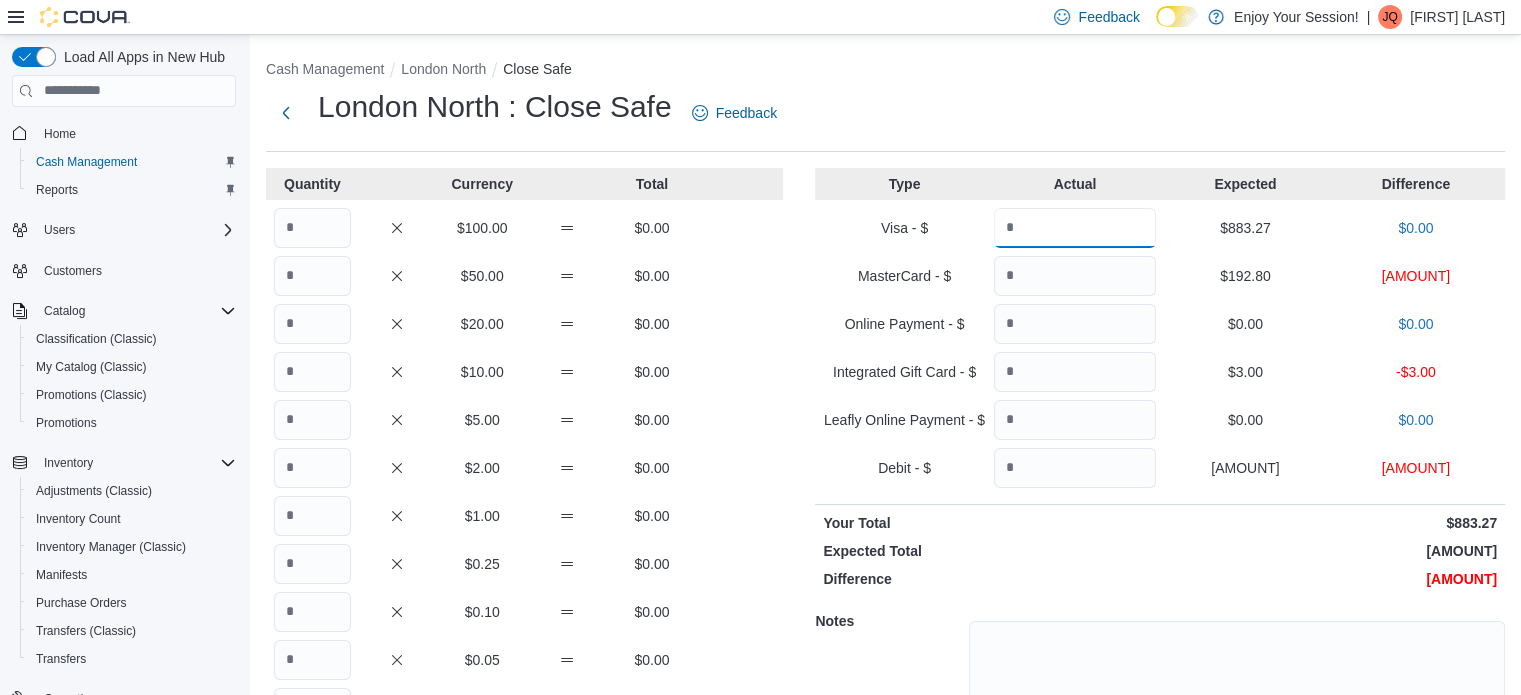 type on "******" 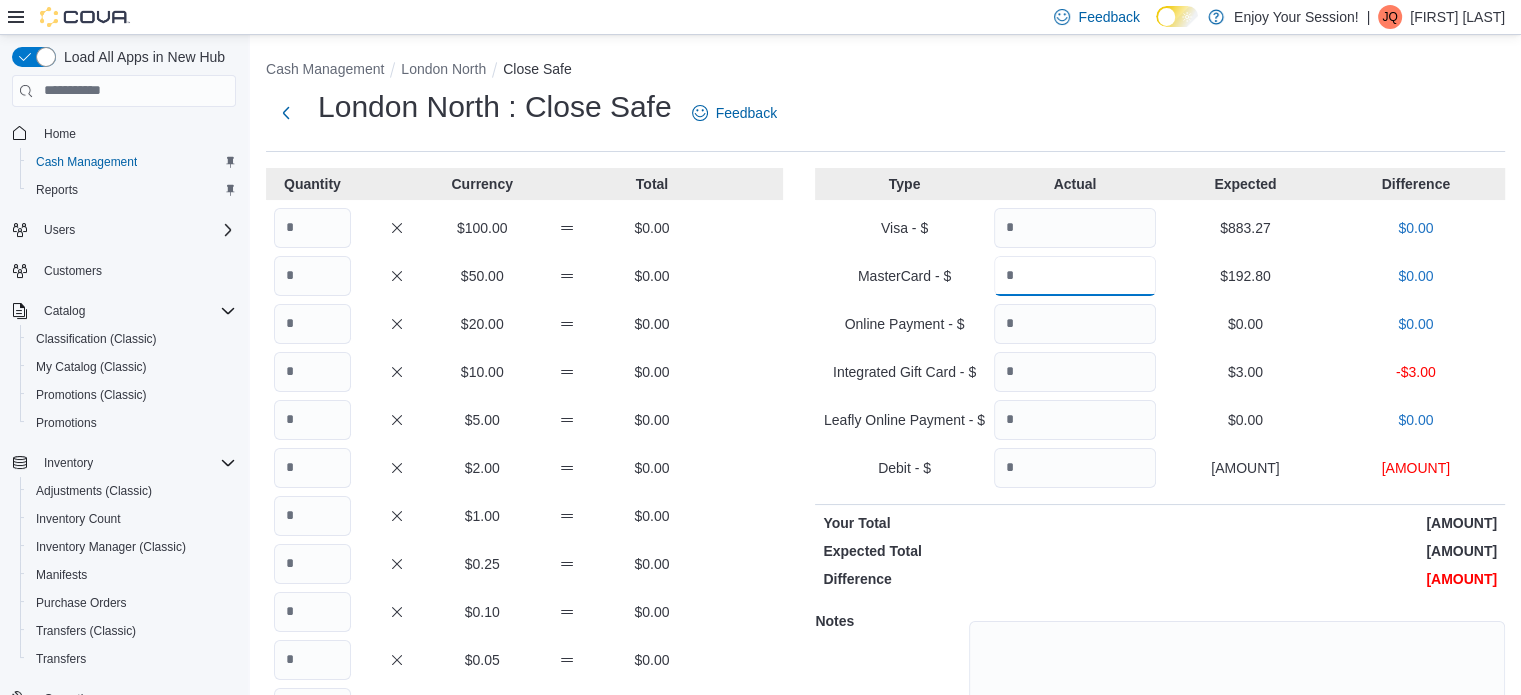 type on "******" 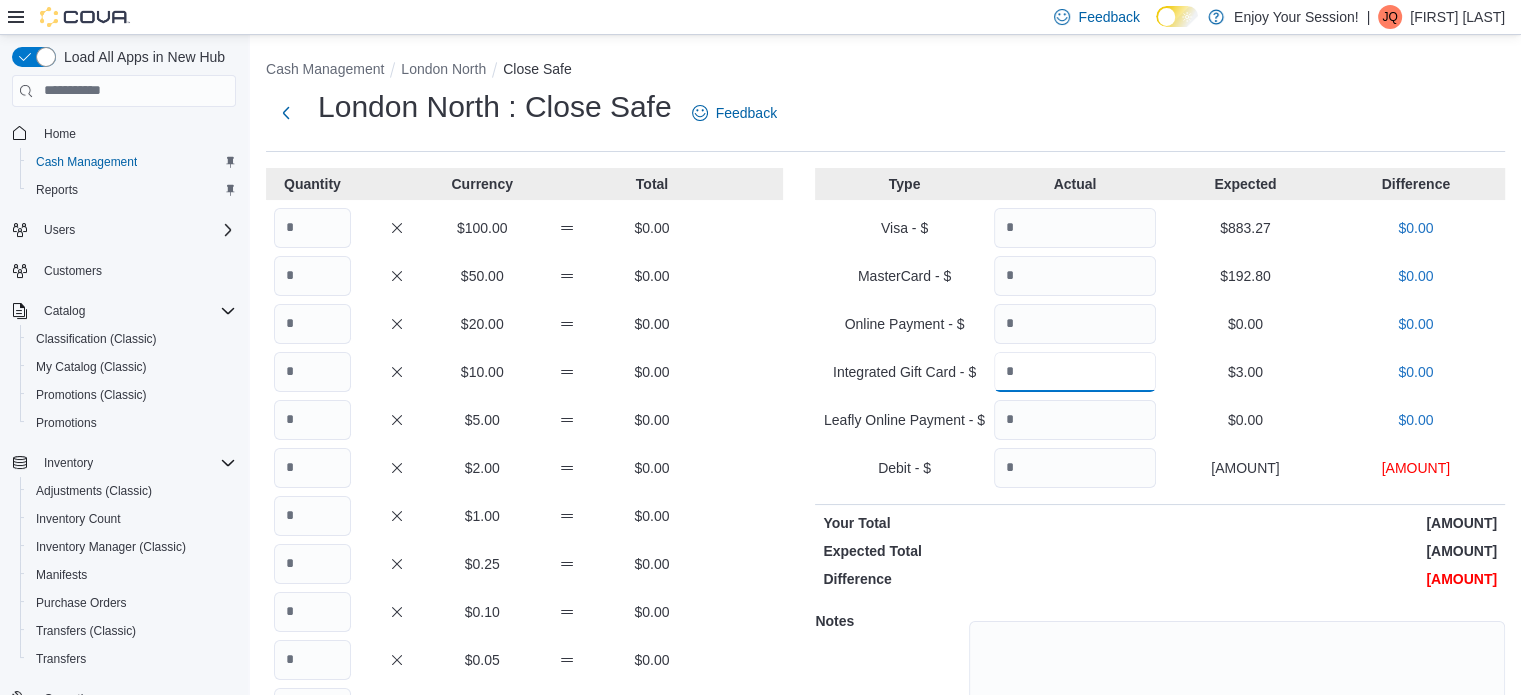 type on "*" 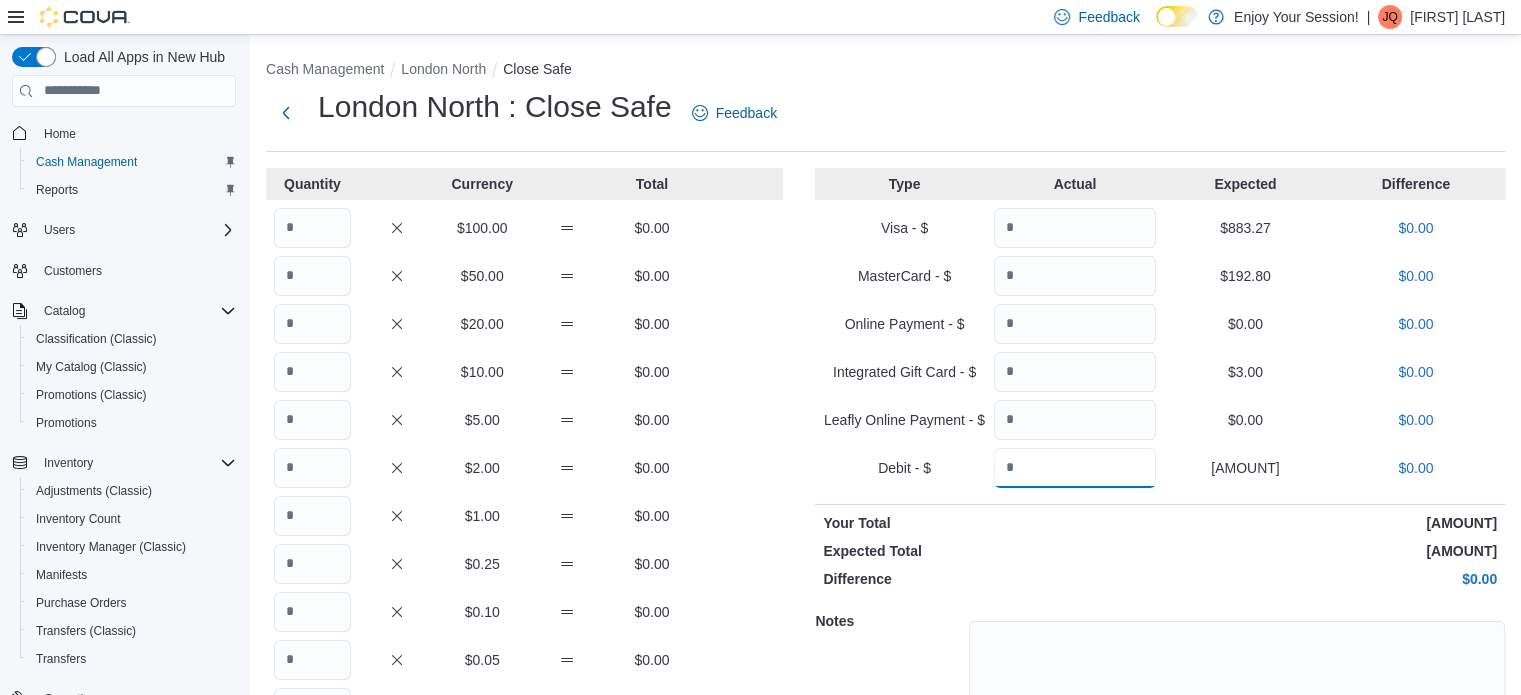 type on "*******" 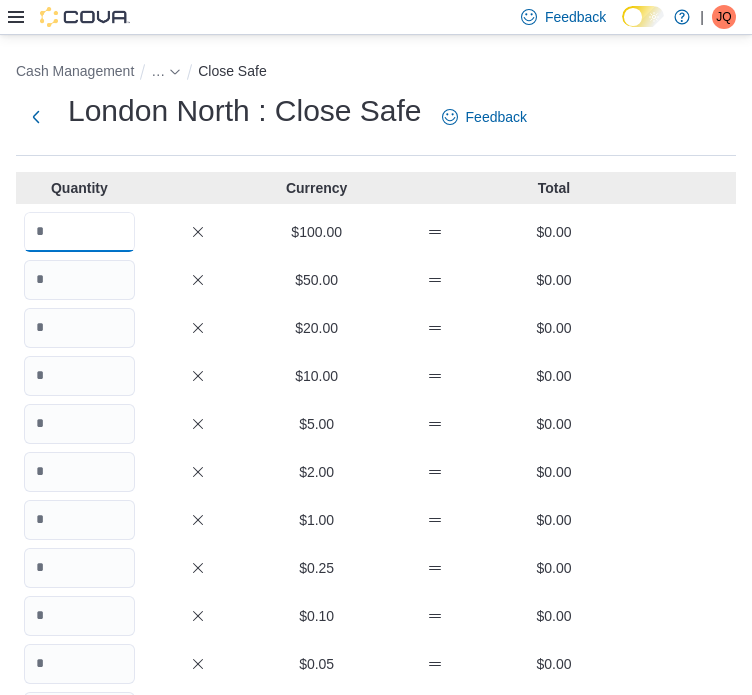 click at bounding box center [79, 232] 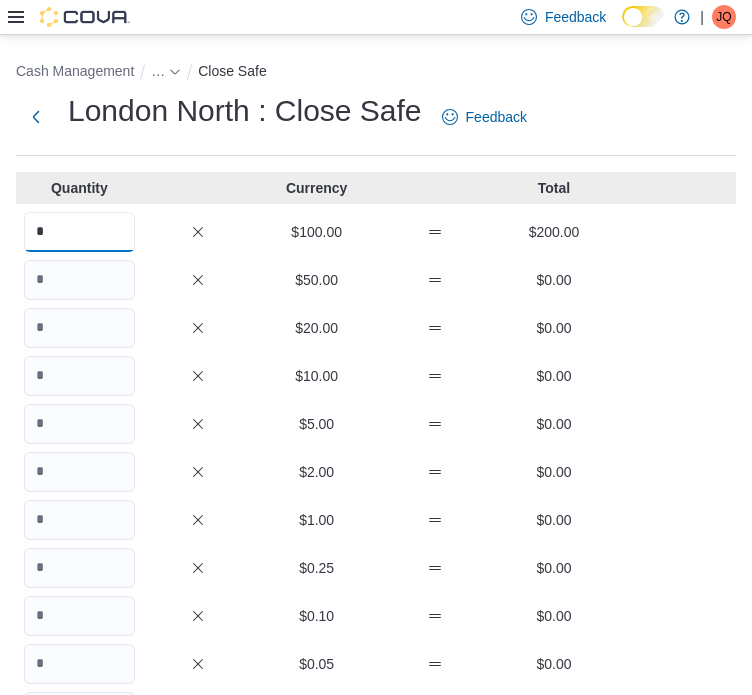 type on "*" 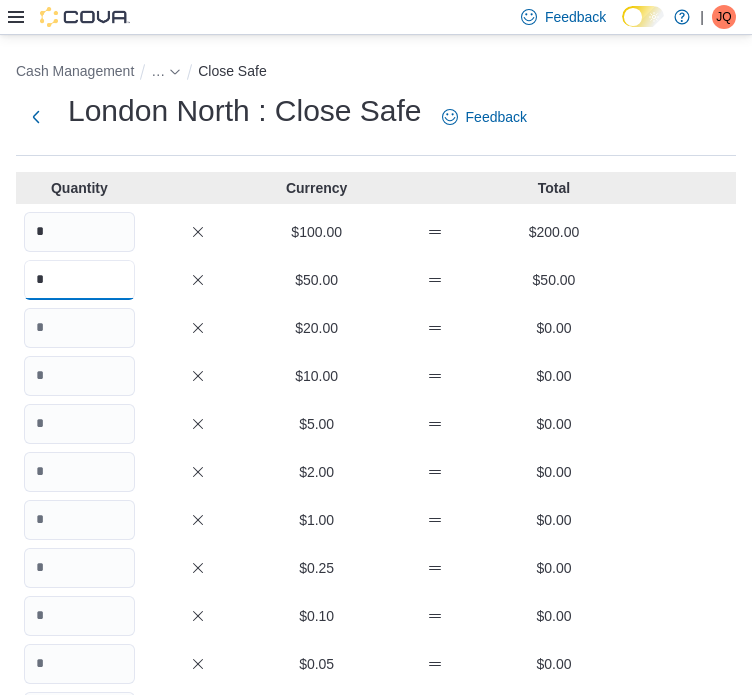 type on "*" 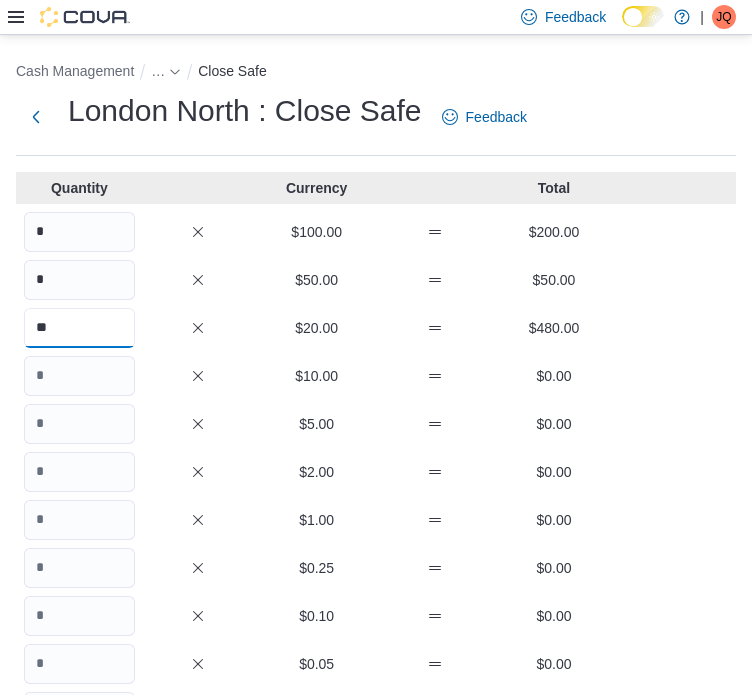 type on "**" 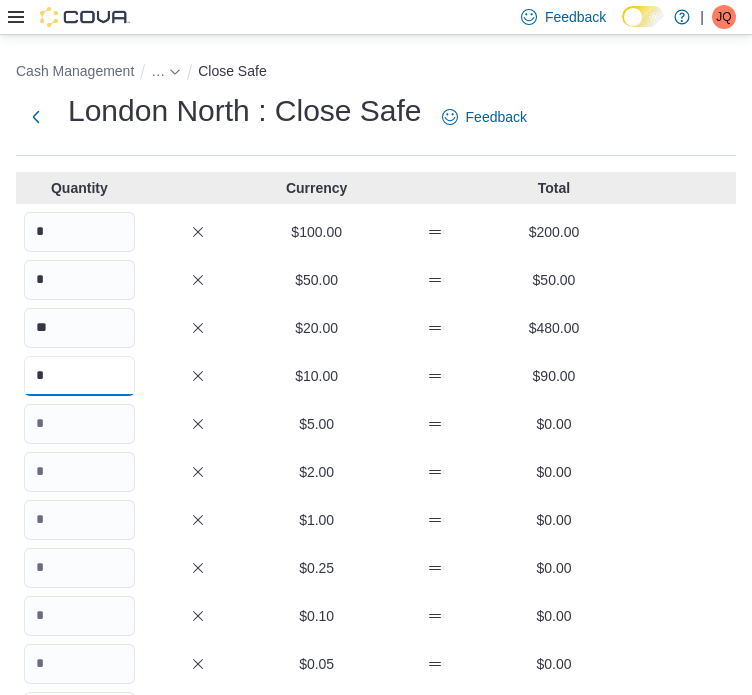 type on "*" 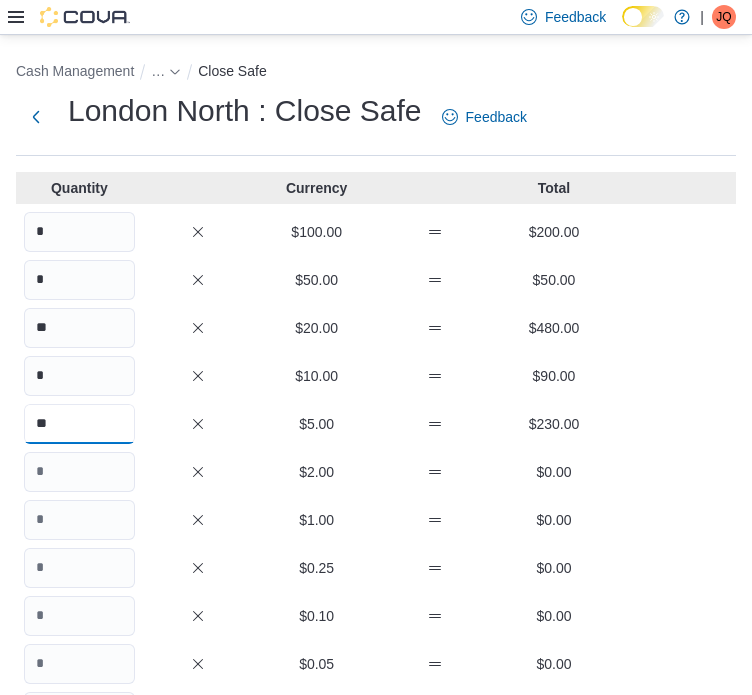type on "**" 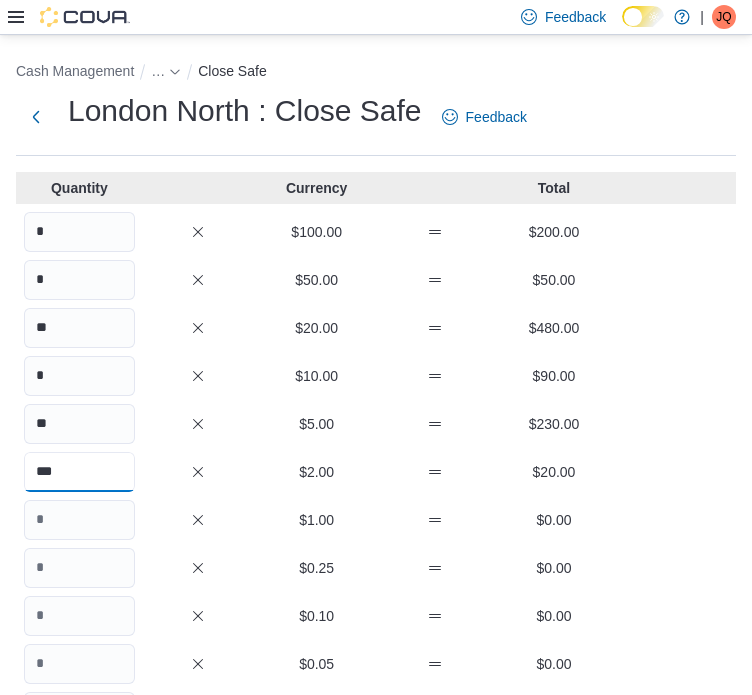 scroll, scrollTop: 0, scrollLeft: 5, axis: horizontal 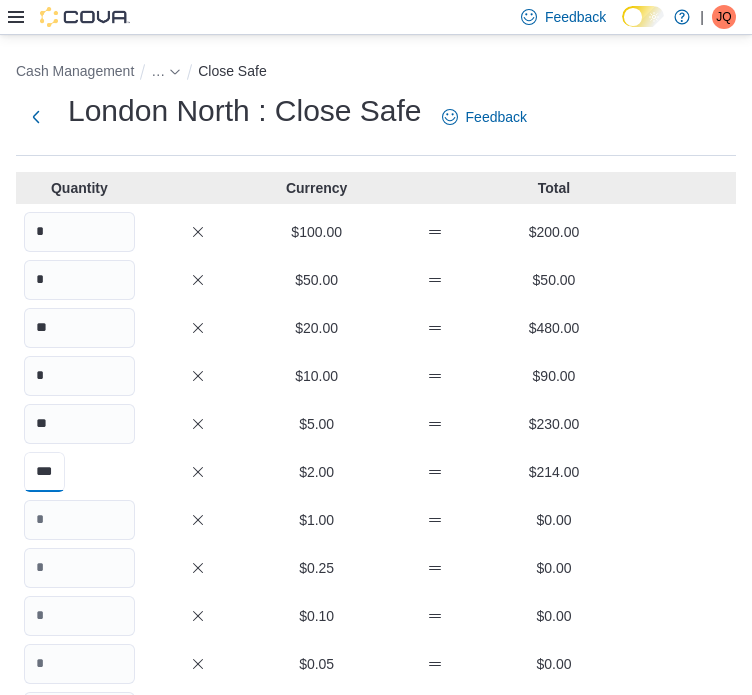 type on "***" 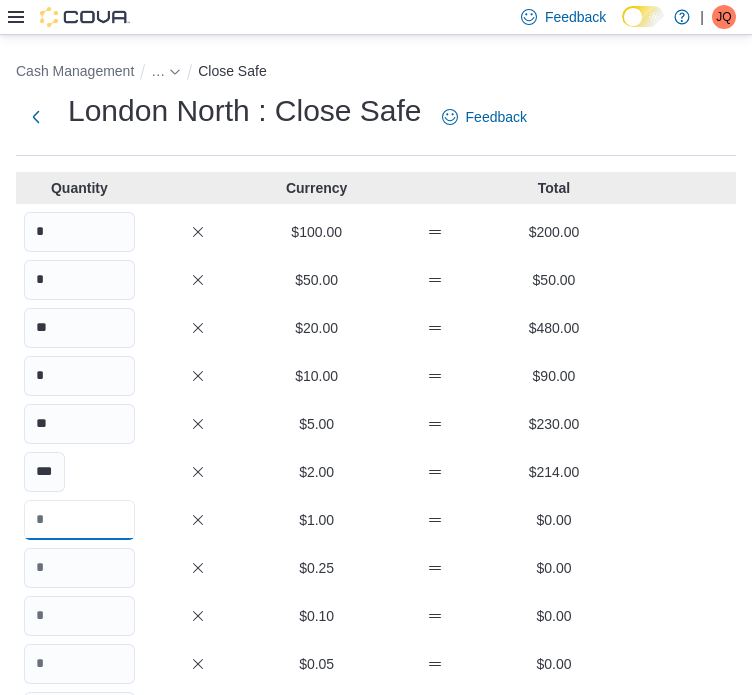 scroll, scrollTop: 0, scrollLeft: 0, axis: both 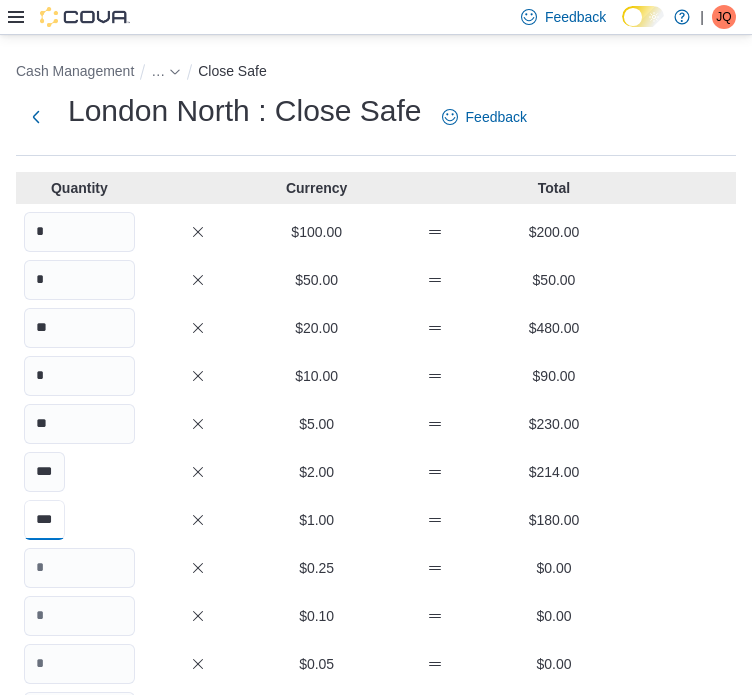 type on "***" 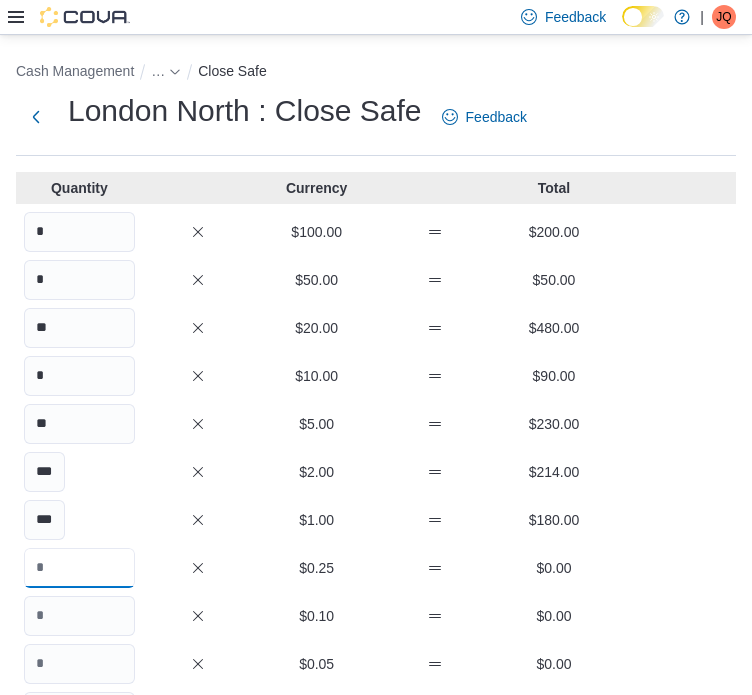 scroll, scrollTop: 0, scrollLeft: 0, axis: both 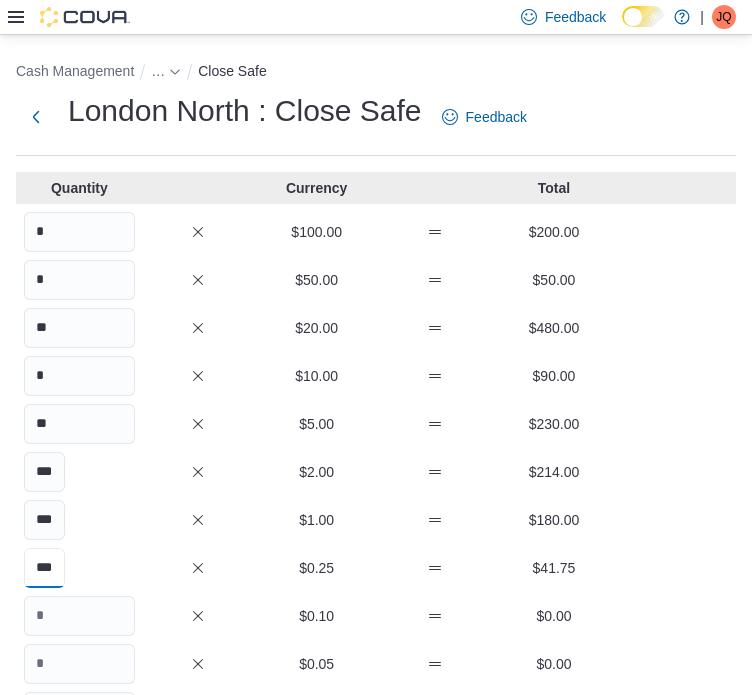 type on "***" 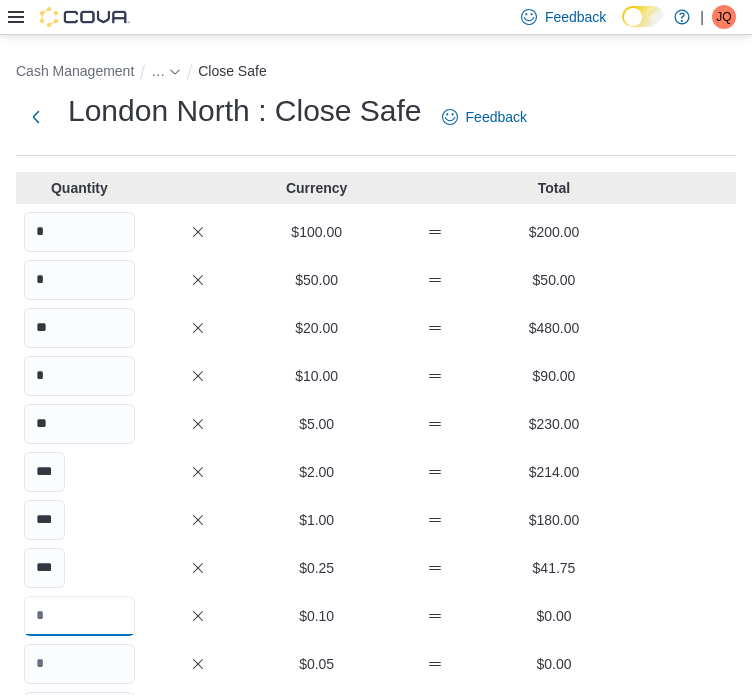 scroll, scrollTop: 0, scrollLeft: 0, axis: both 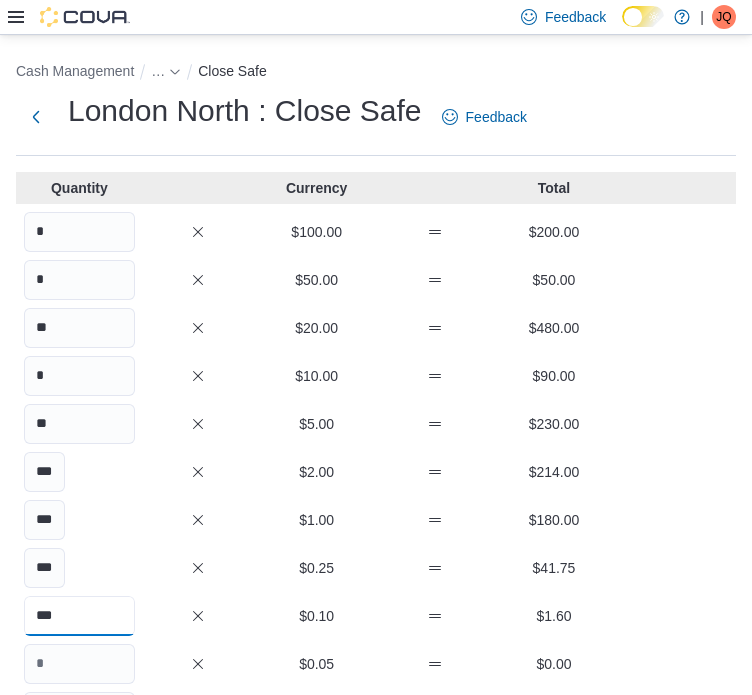 type on "***" 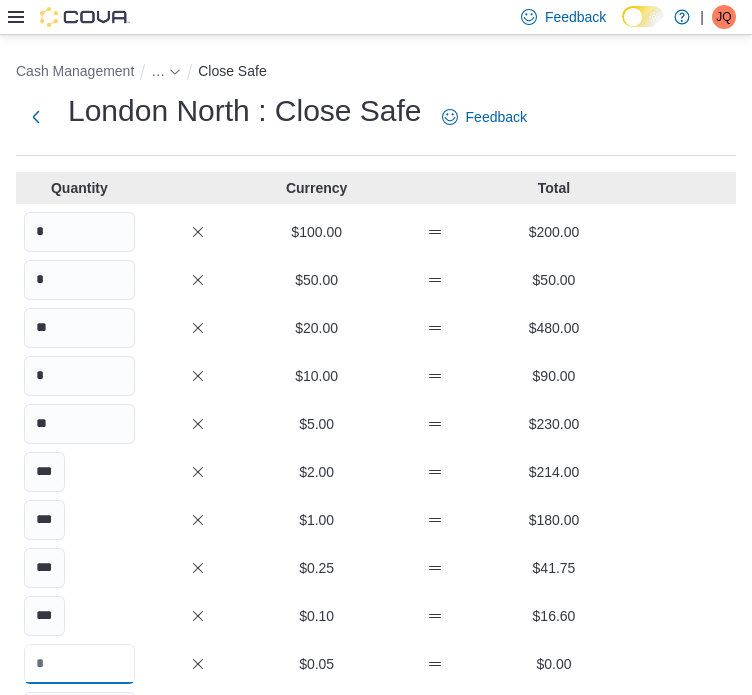 scroll, scrollTop: 0, scrollLeft: 0, axis: both 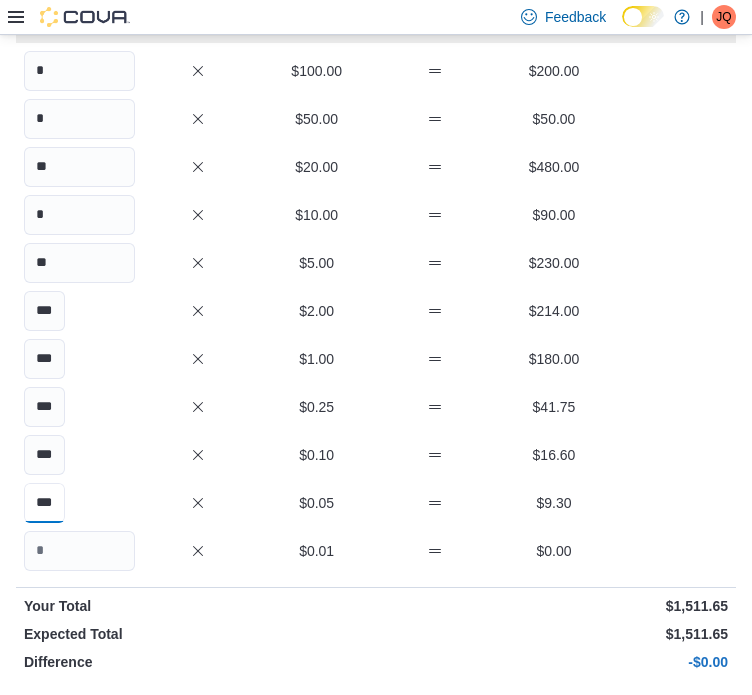 type on "***" 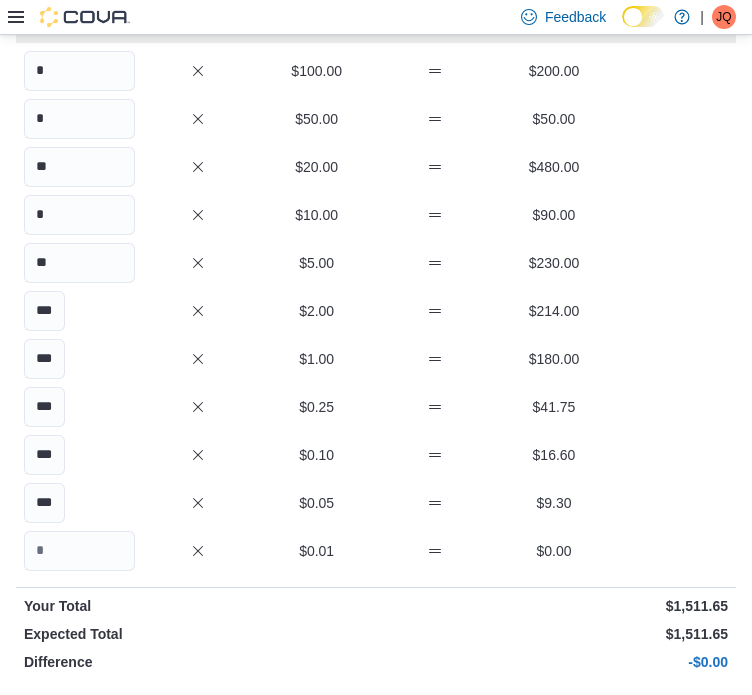 click on "Save" at bounding box center [680, 1353] 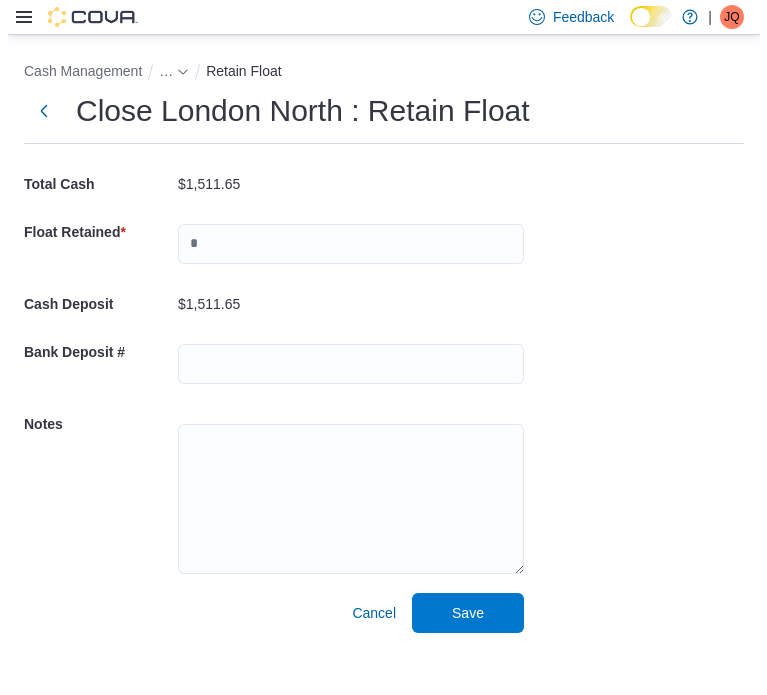 scroll, scrollTop: 0, scrollLeft: 0, axis: both 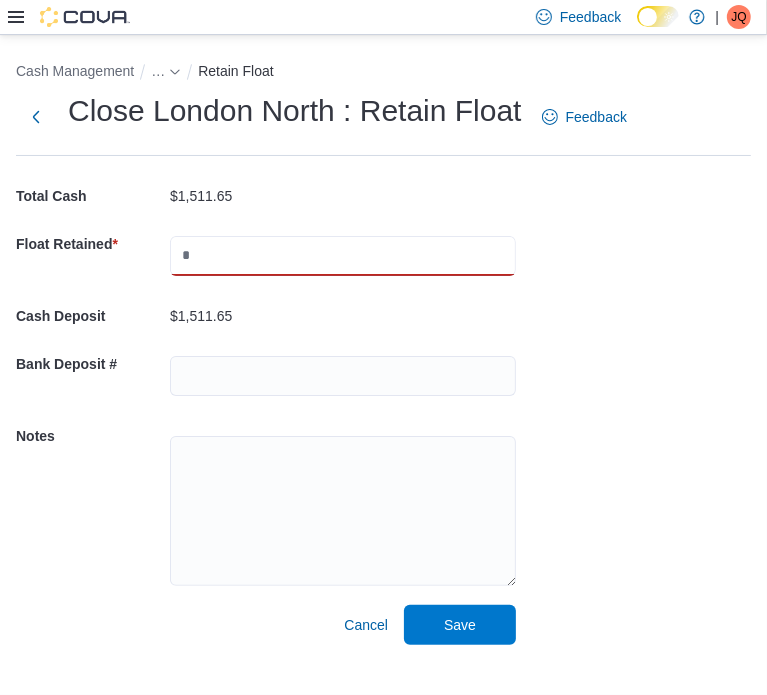 click at bounding box center [343, 256] 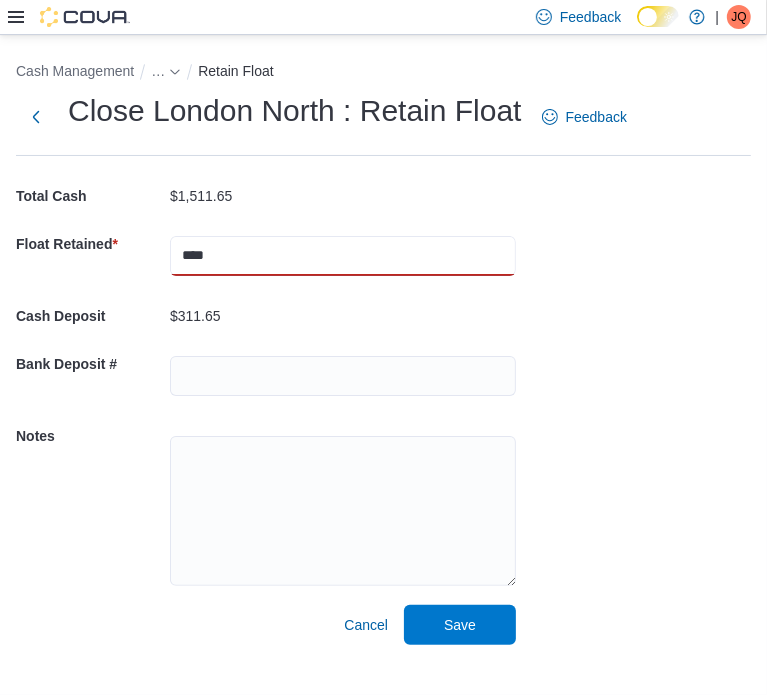 type on "****" 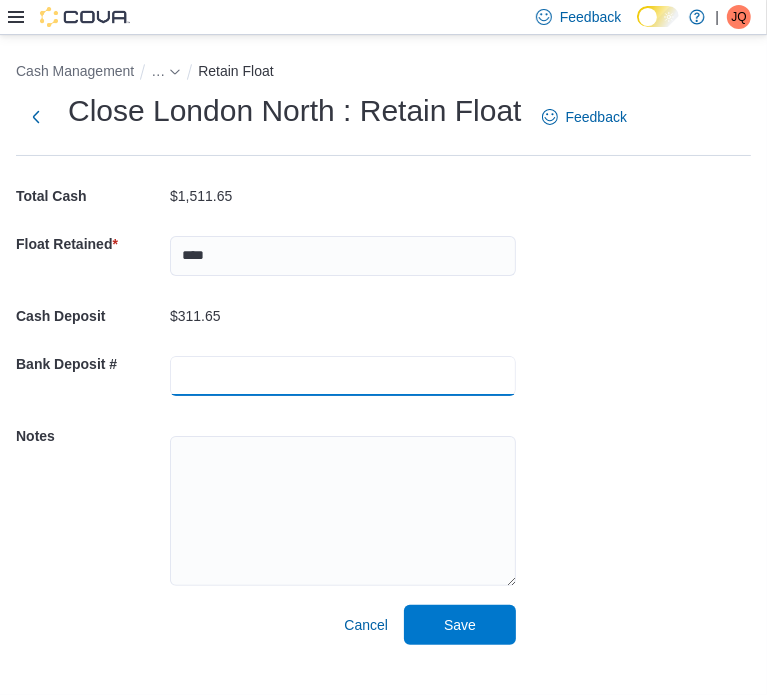 click at bounding box center [343, 376] 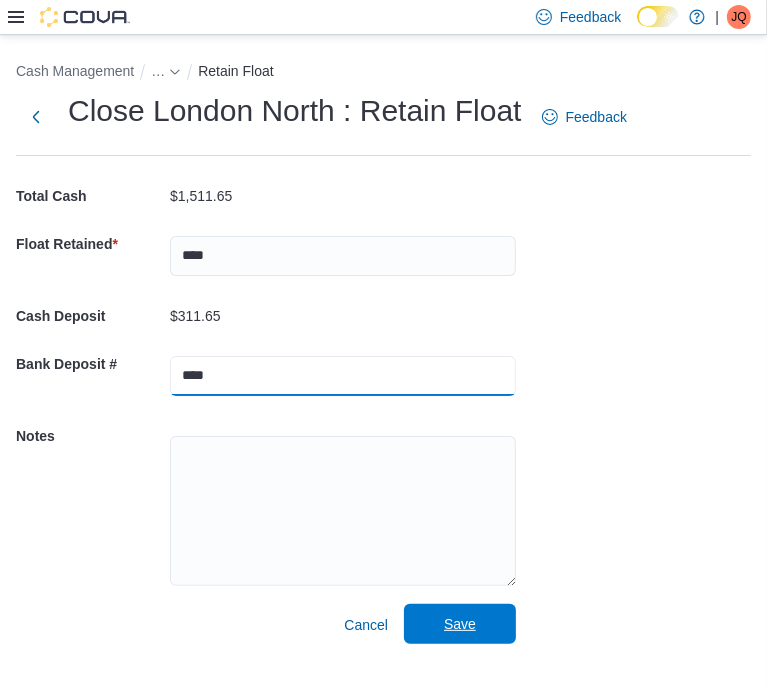 type on "****" 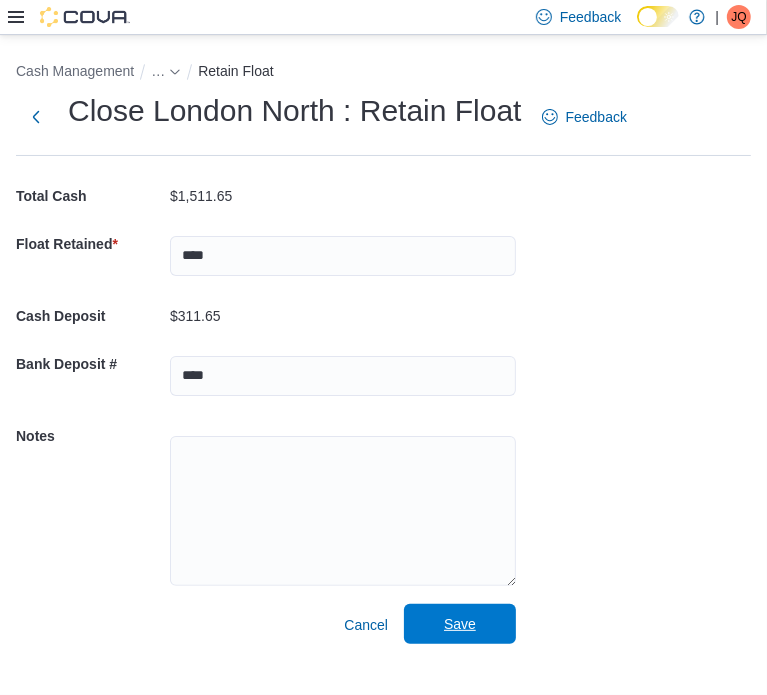 click on "Save" at bounding box center (460, 624) 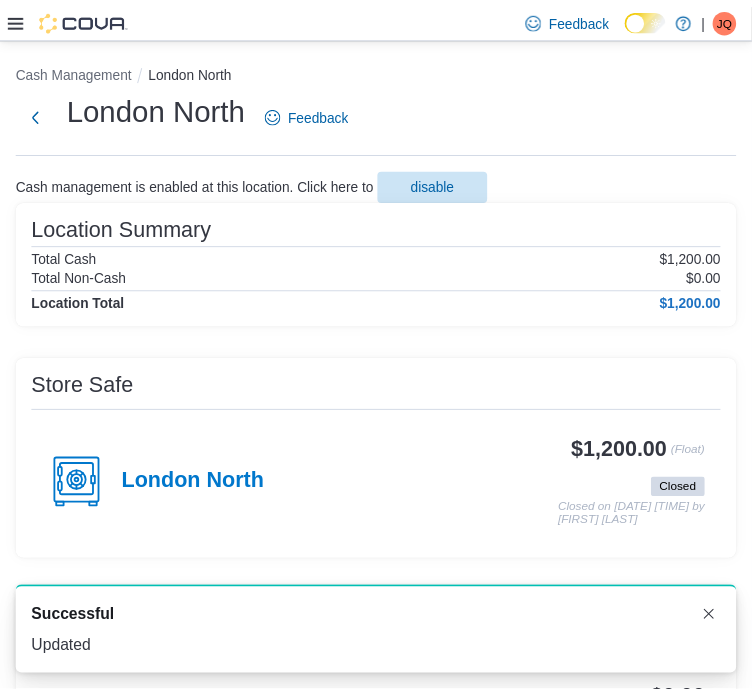 scroll, scrollTop: 0, scrollLeft: 0, axis: both 